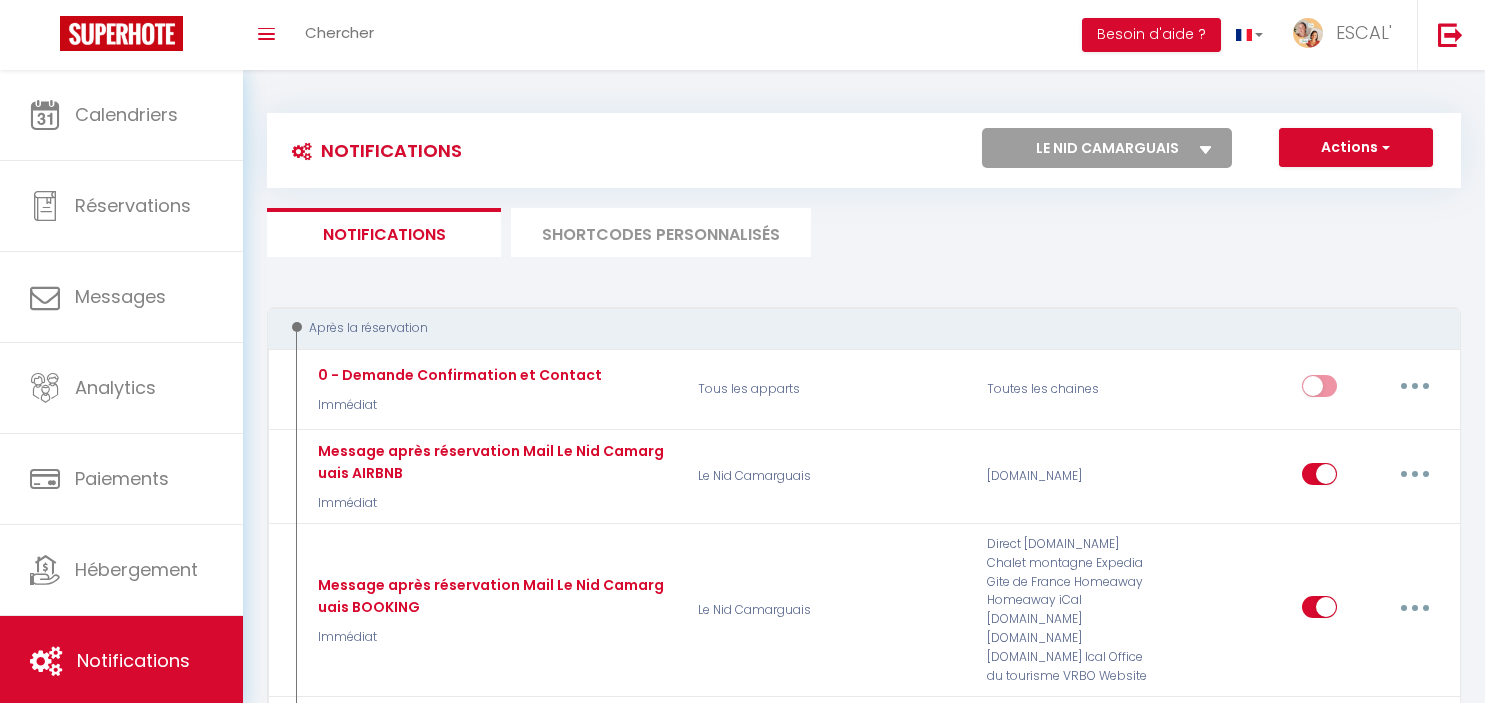 select on "70758" 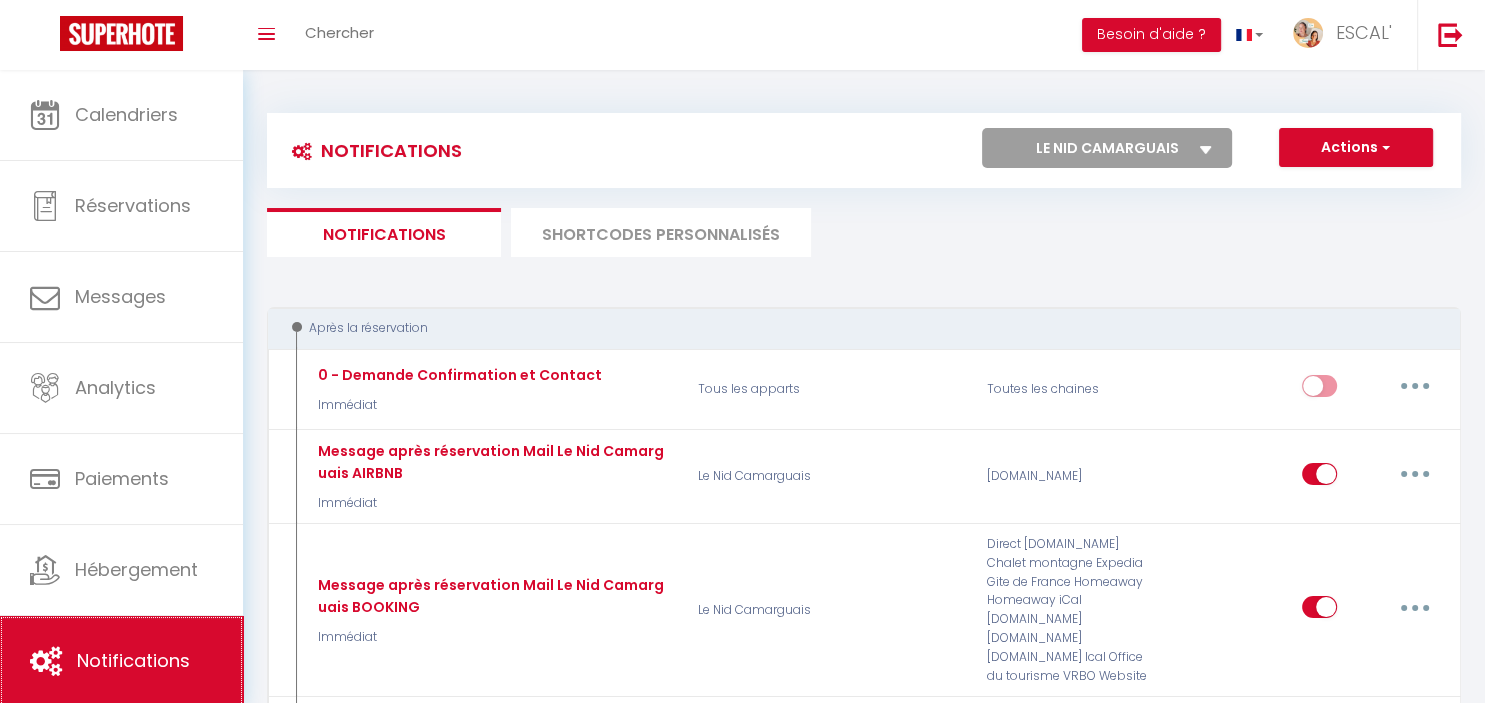 click on "Notifications" at bounding box center [133, 660] 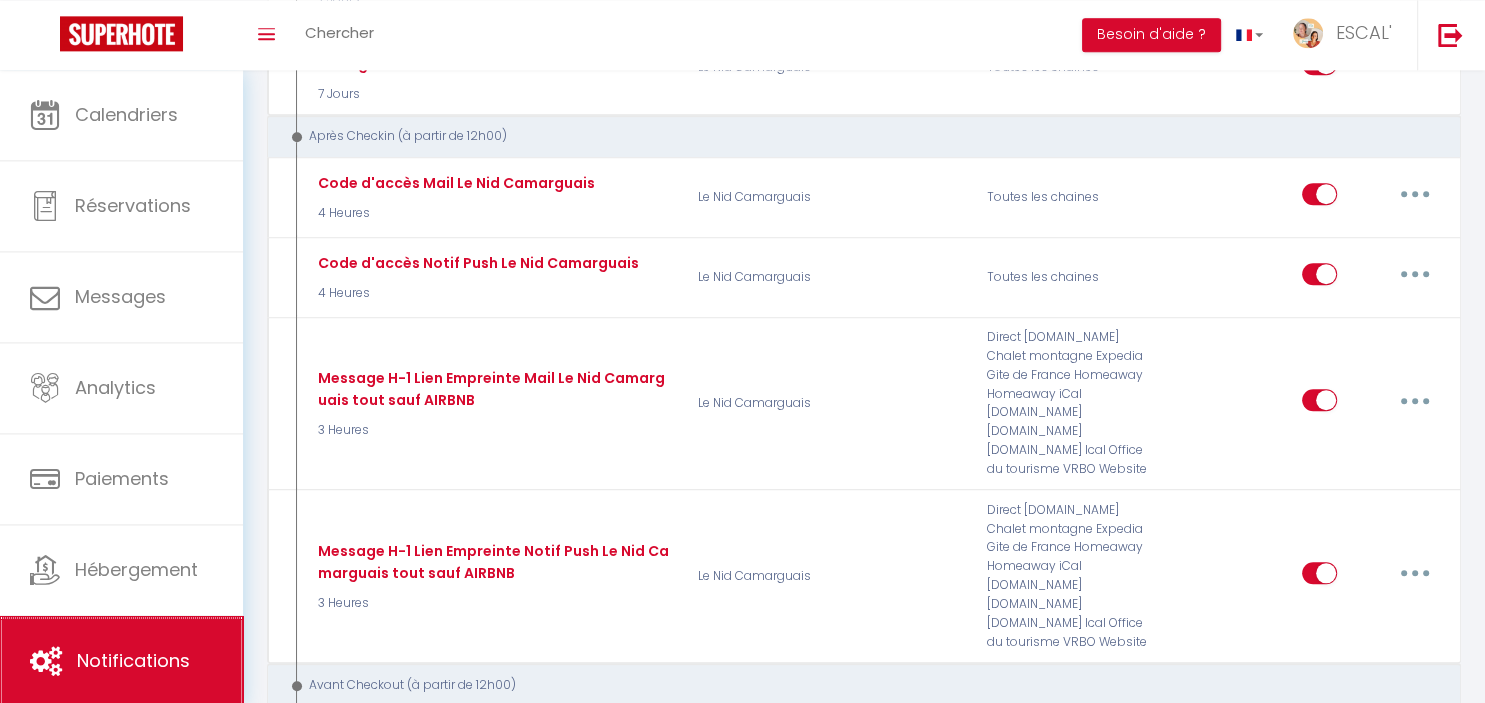 scroll, scrollTop: 1863, scrollLeft: 0, axis: vertical 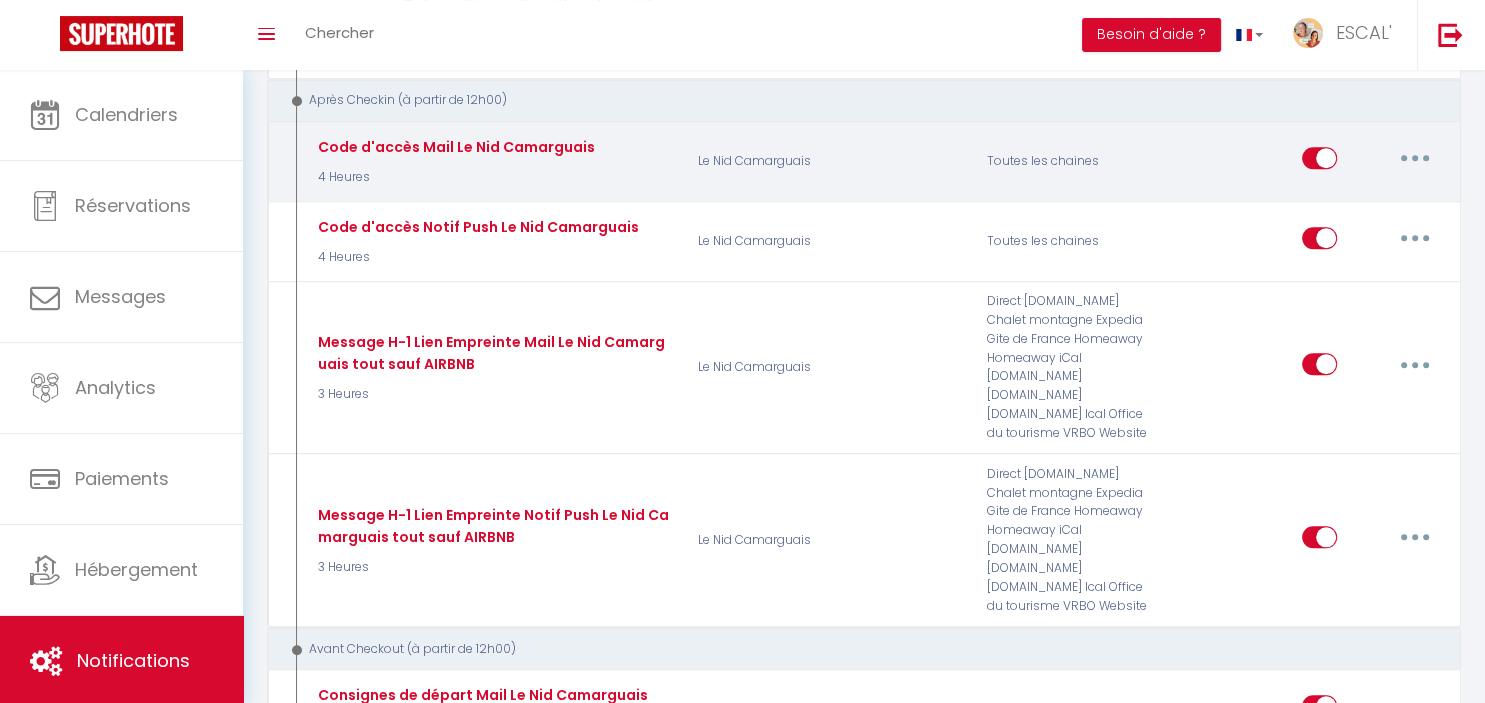 click at bounding box center (1415, 158) 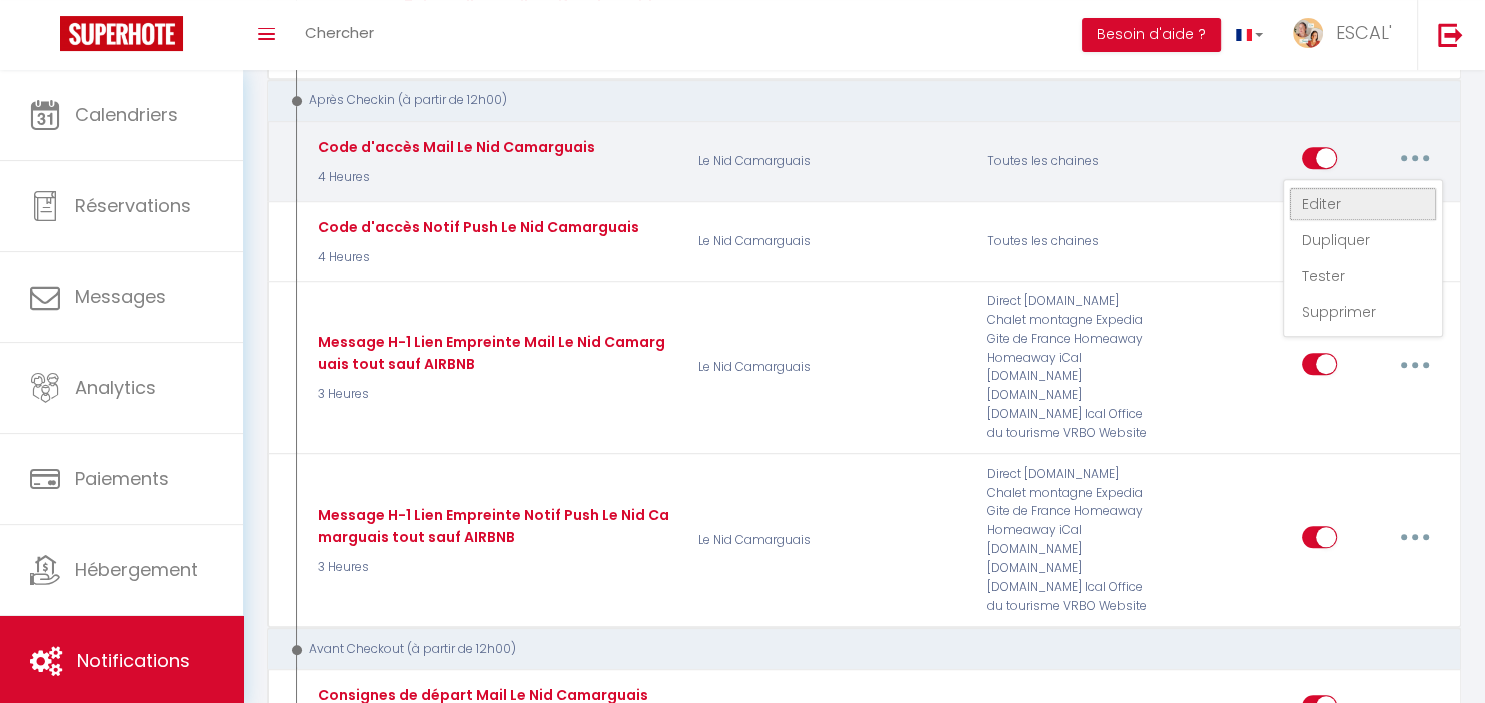 click on "Editer" at bounding box center [1363, 204] 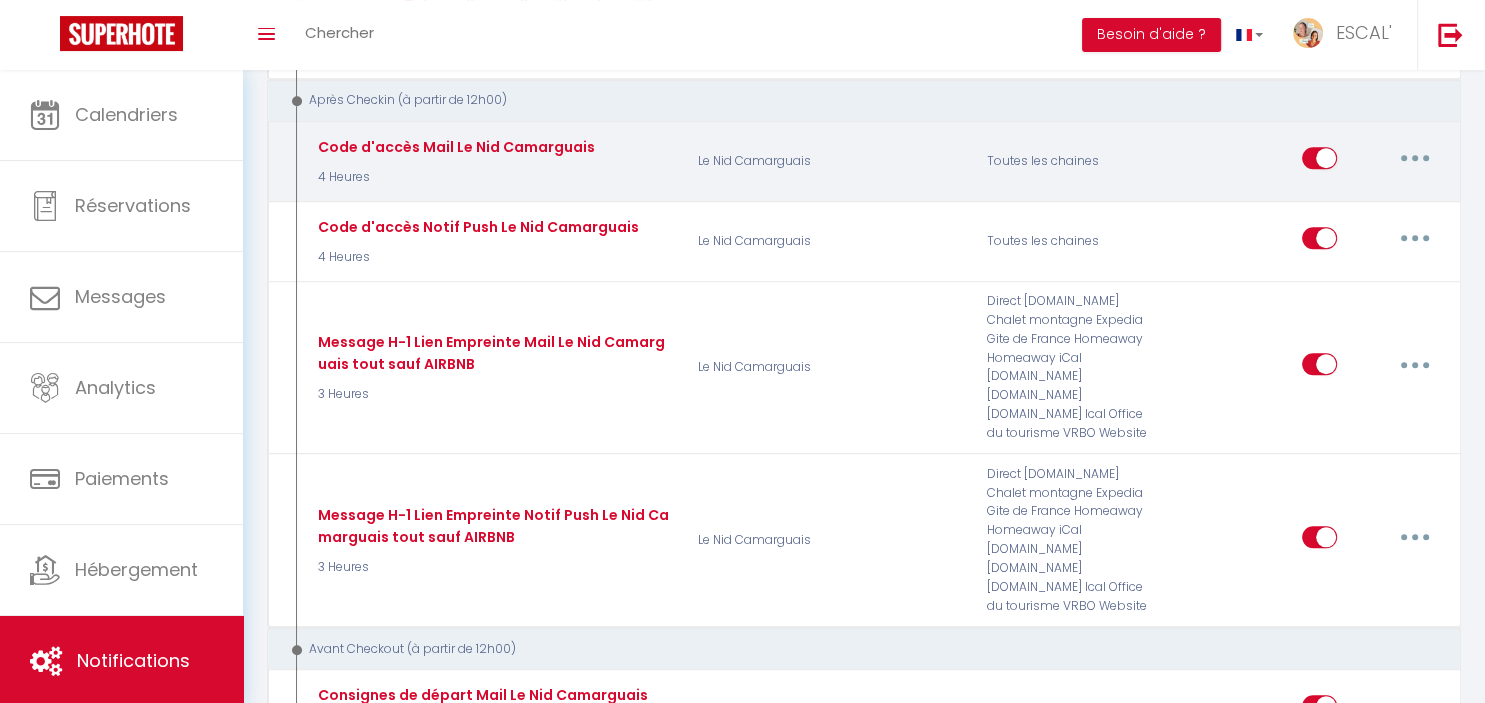 type on "Code d'accès Mail Le Nid Camarguais" 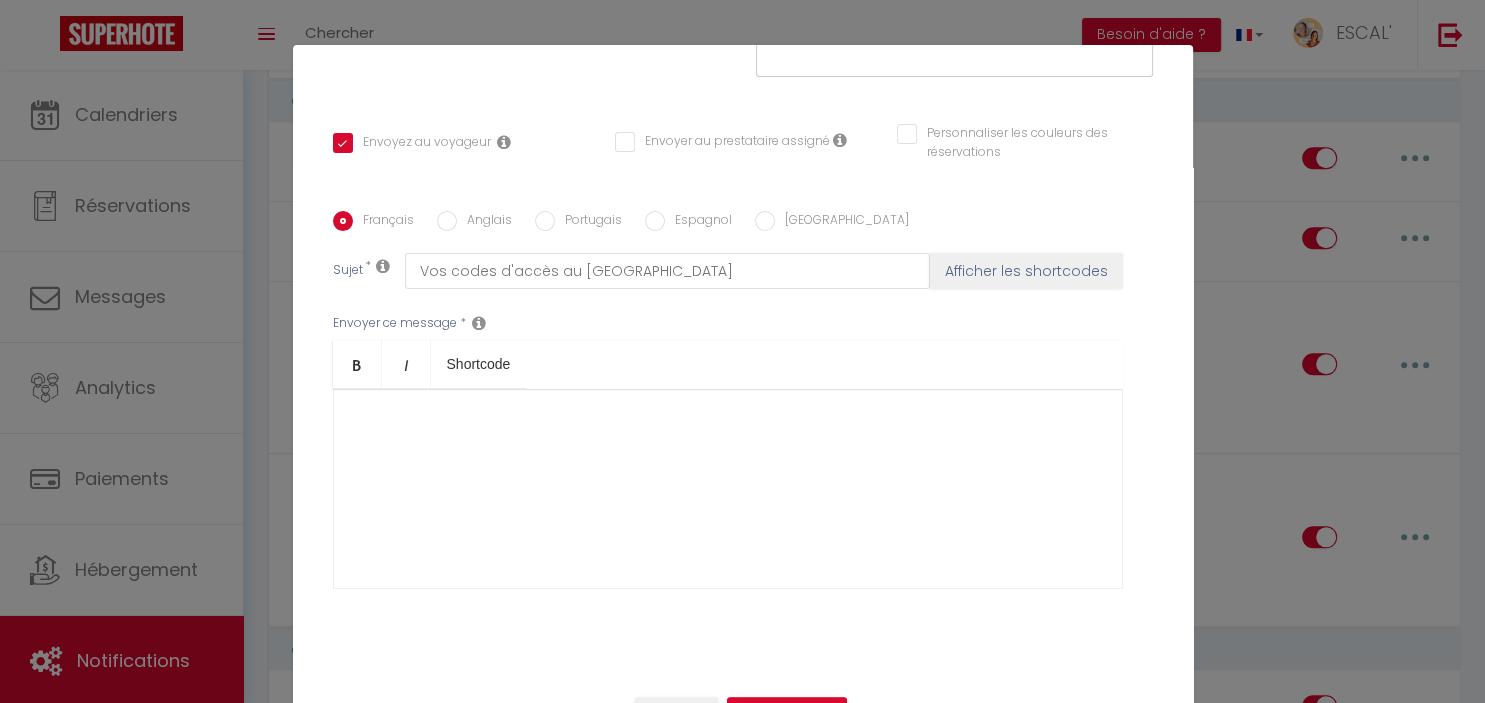 scroll, scrollTop: 393, scrollLeft: 0, axis: vertical 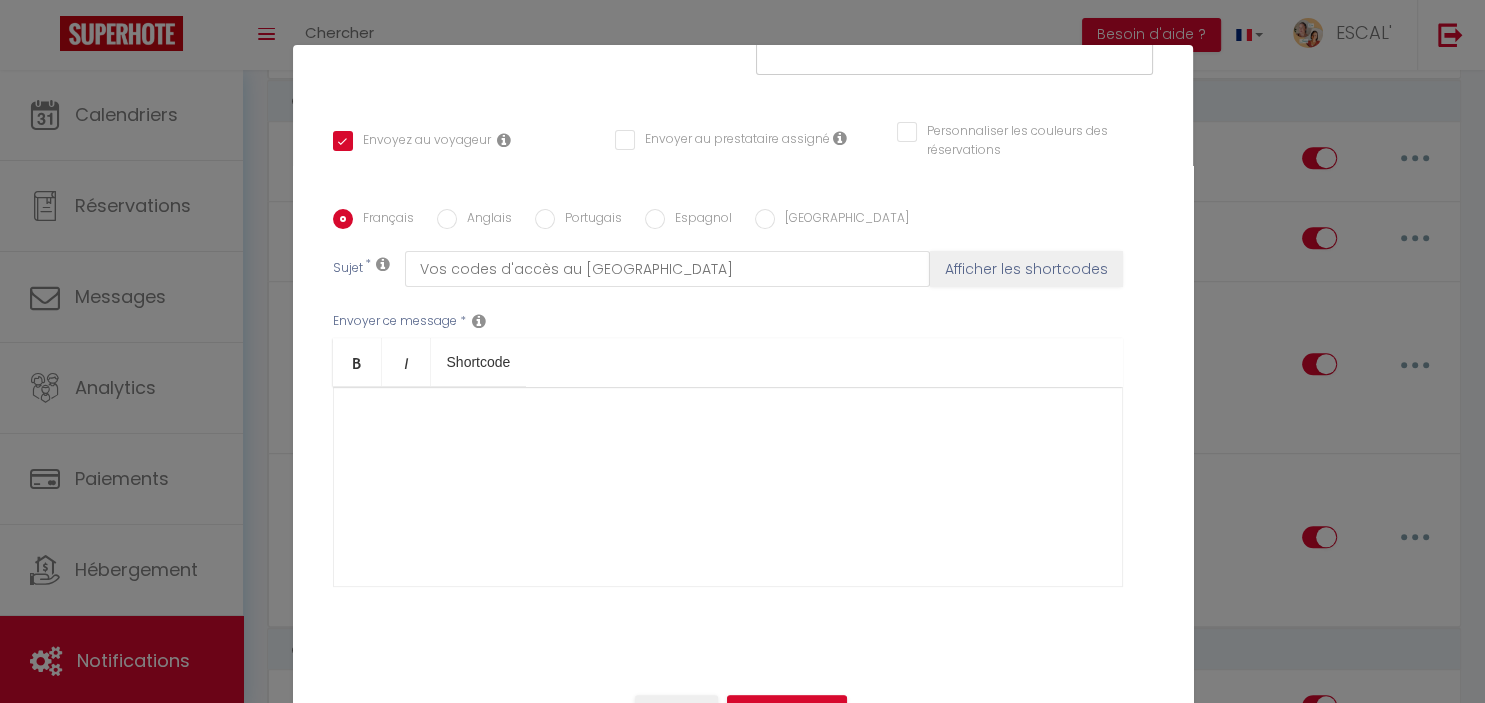 click on "​" at bounding box center (728, 487) 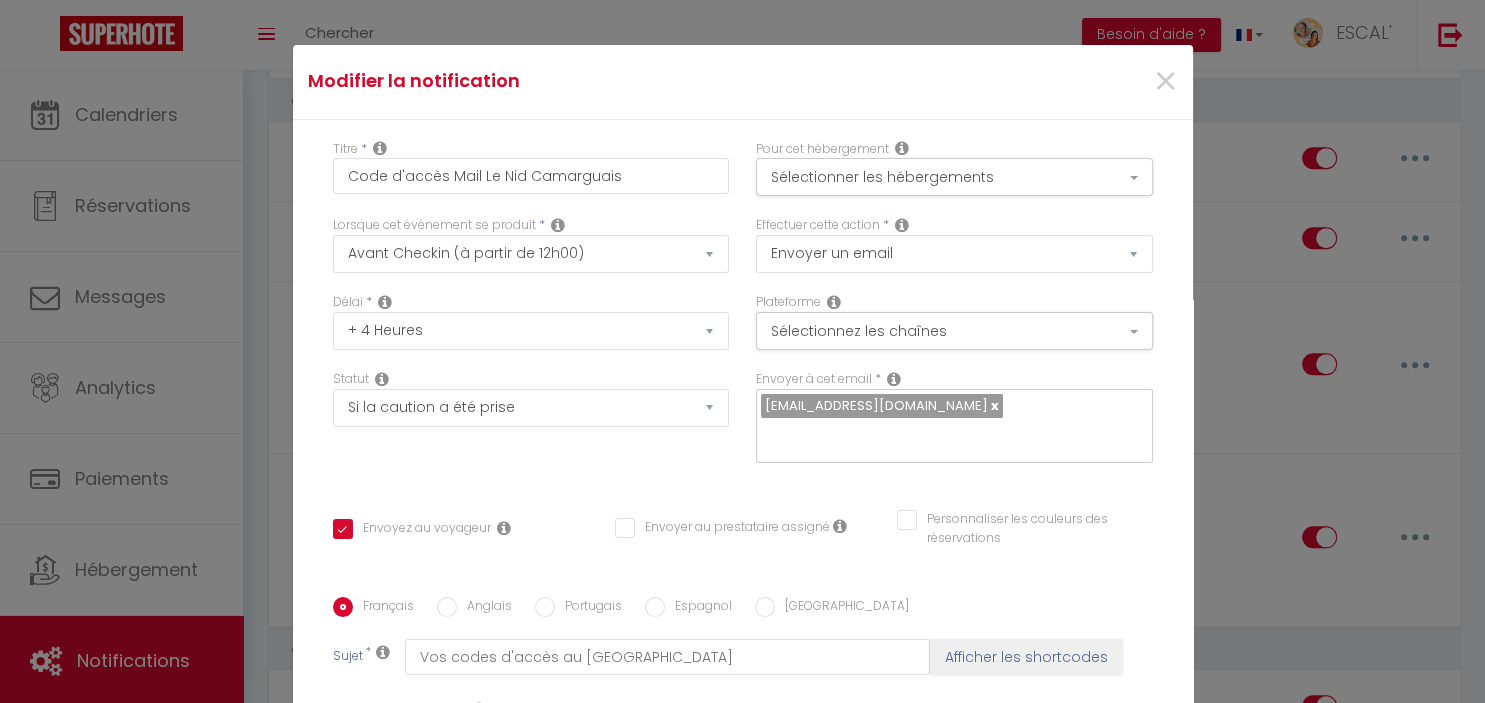 scroll, scrollTop: 393, scrollLeft: 0, axis: vertical 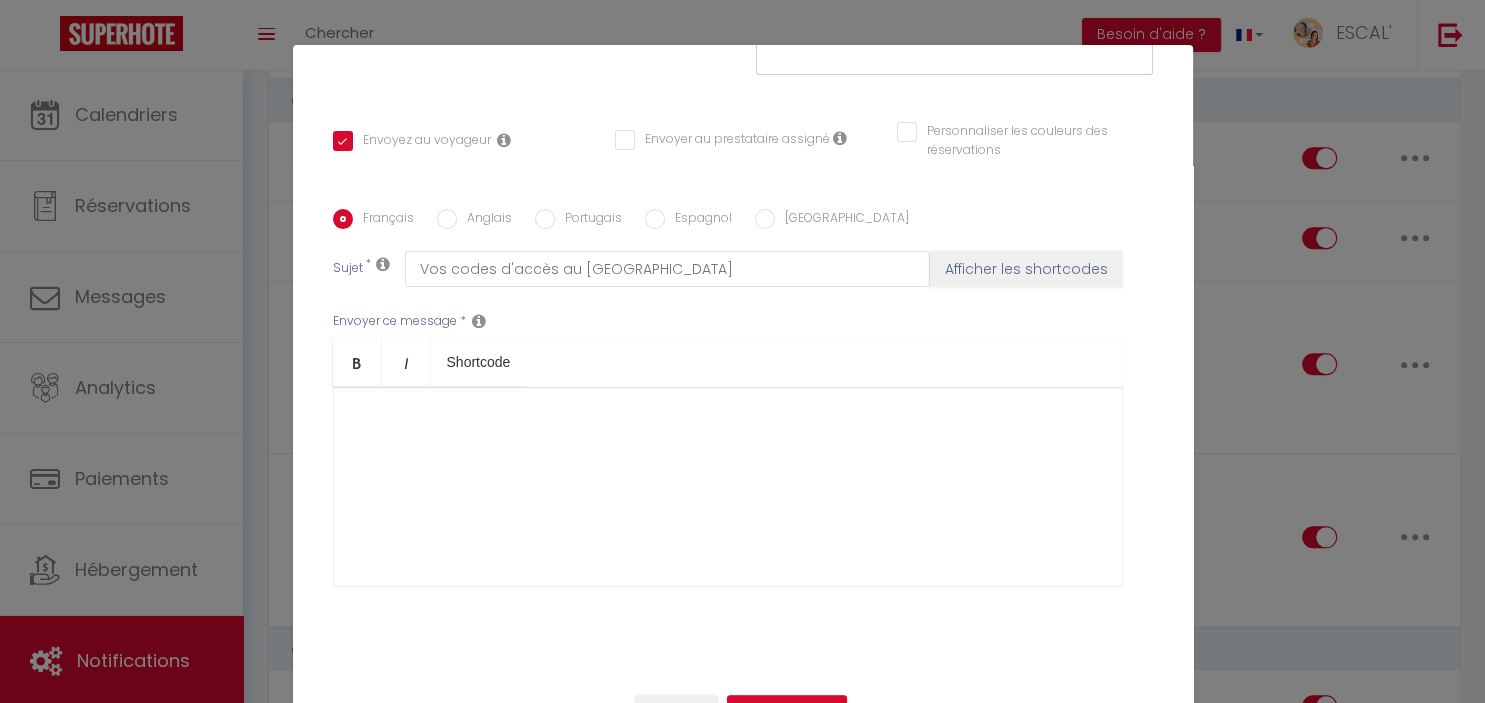 click on "​" at bounding box center (728, 487) 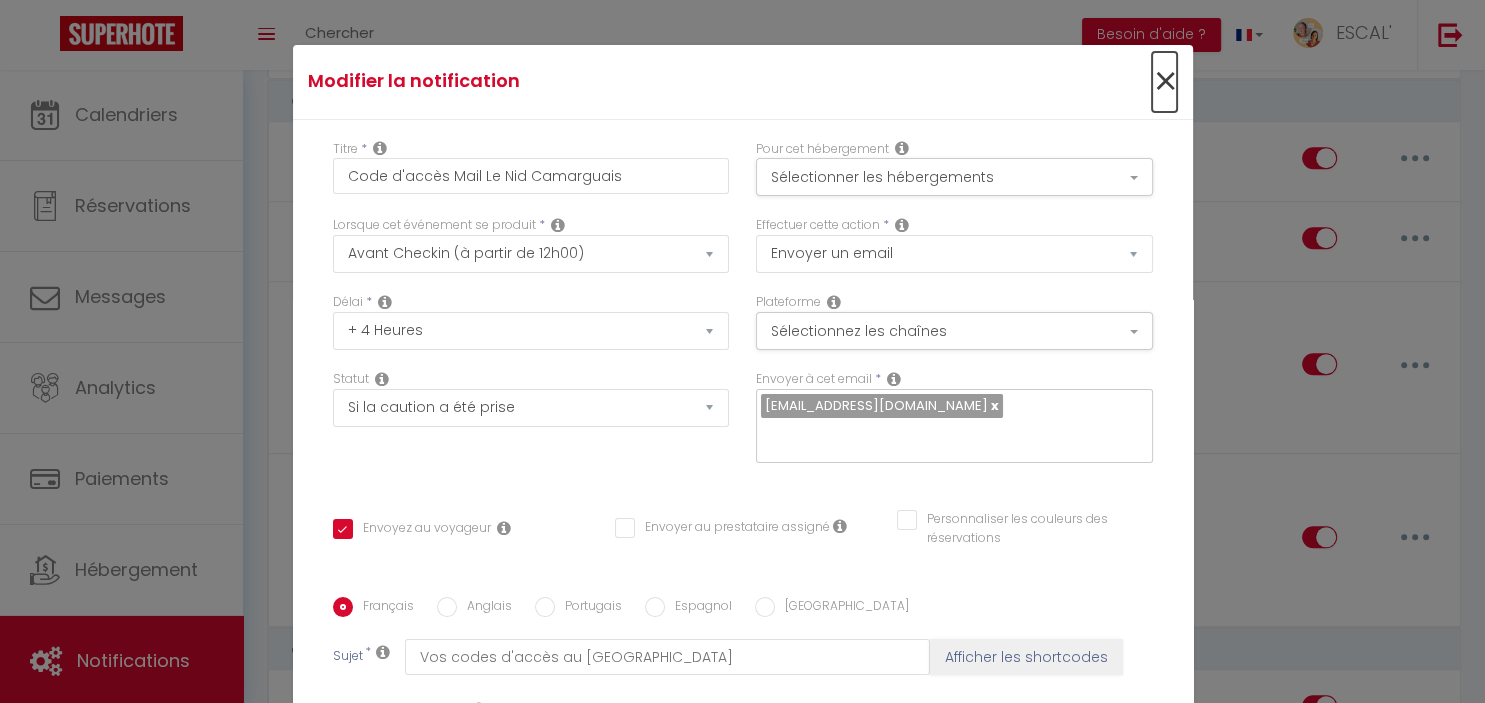 click on "×" at bounding box center [1164, 82] 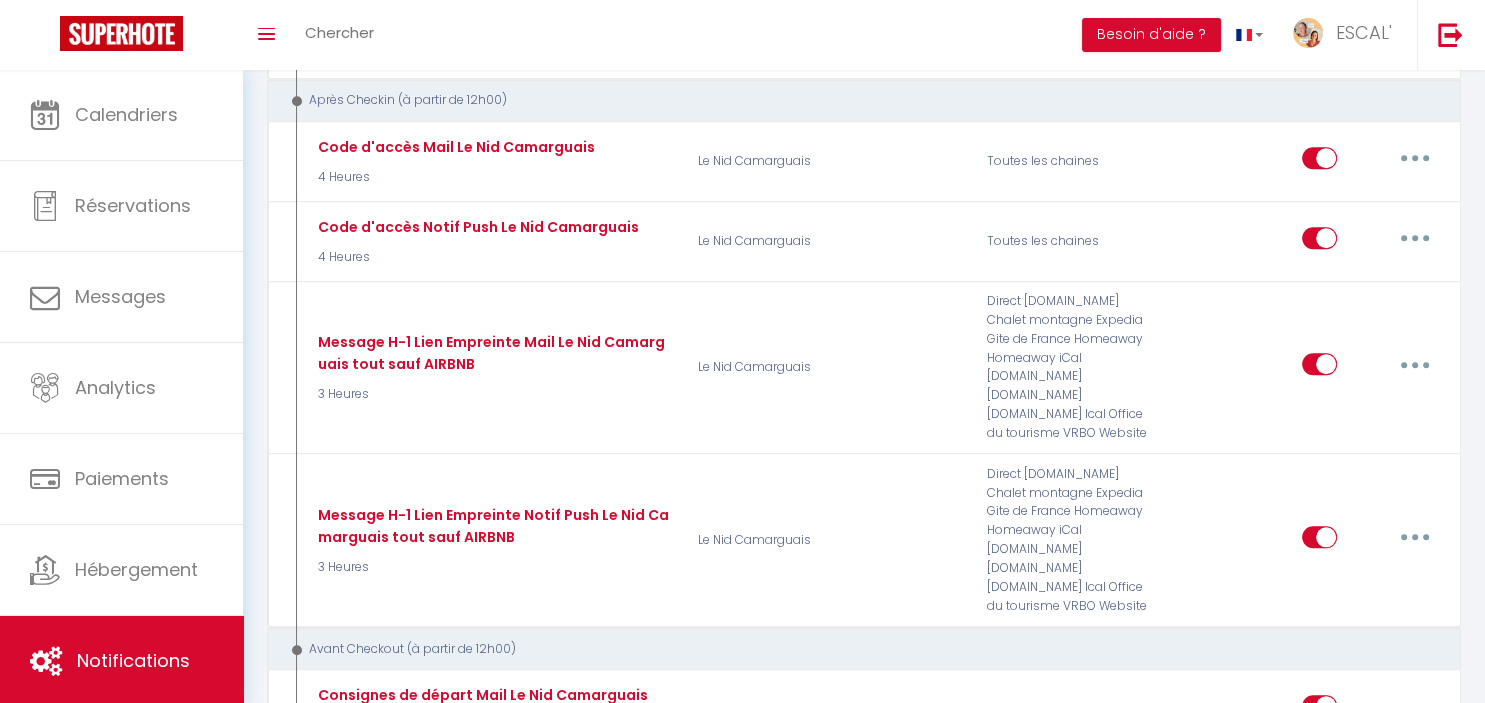 type on "Code d'accès Mail Le Nid Camarguais" 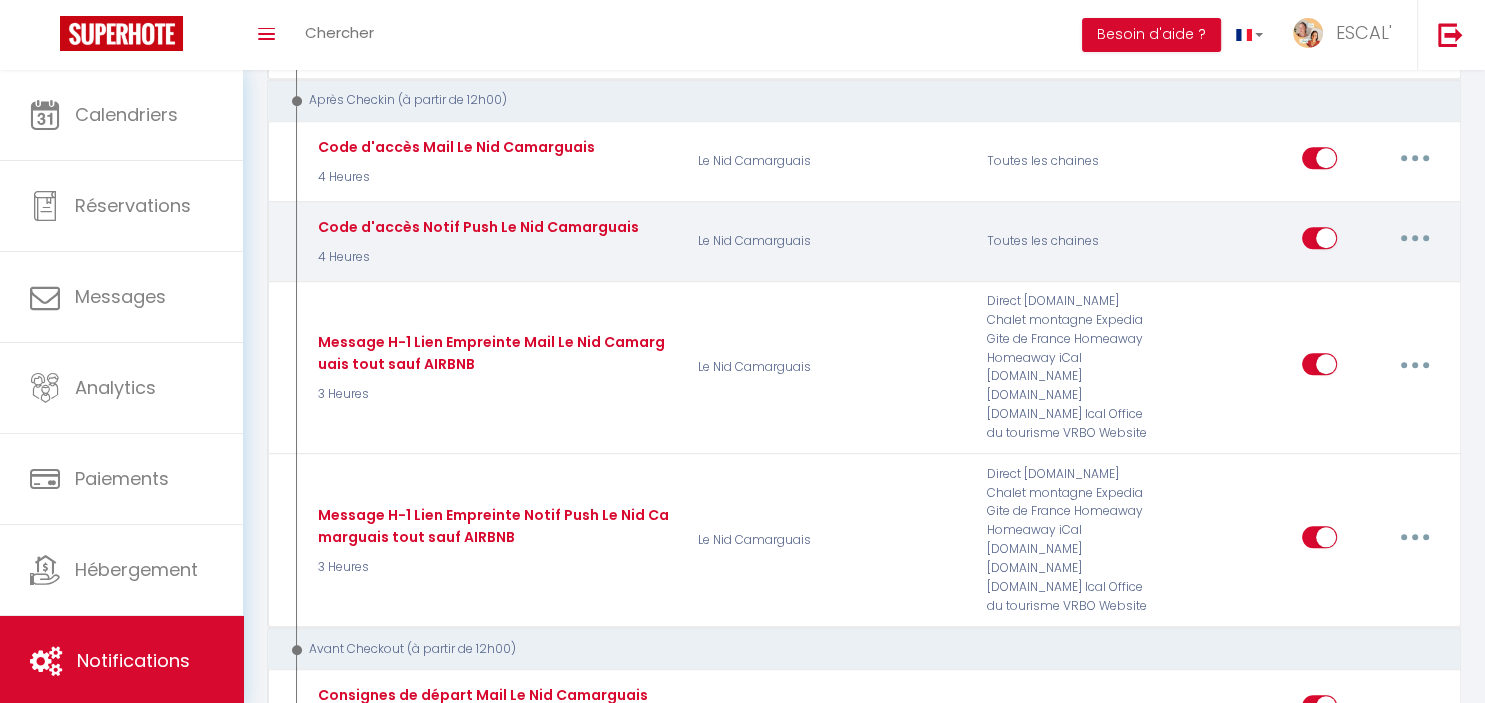 click at bounding box center [1415, 238] 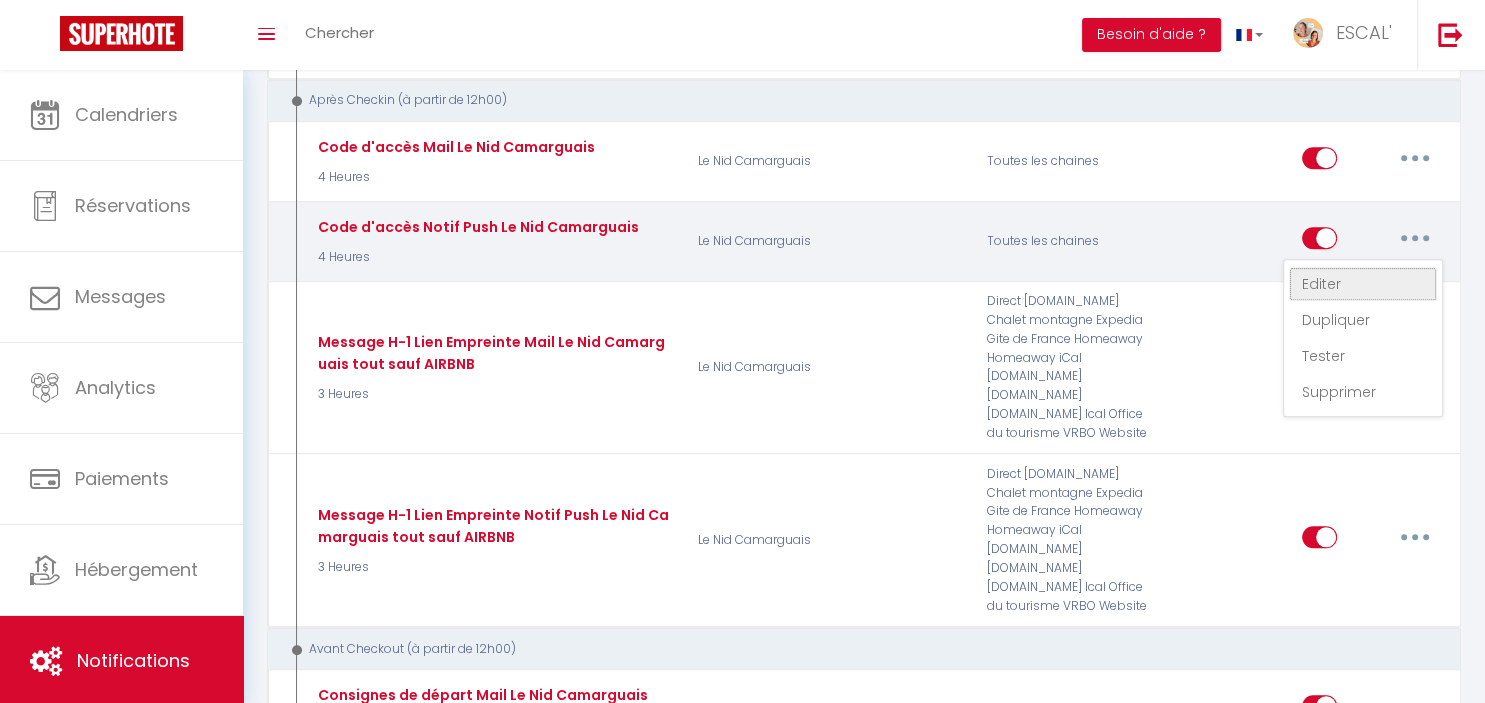 click on "Editer" at bounding box center [1363, 284] 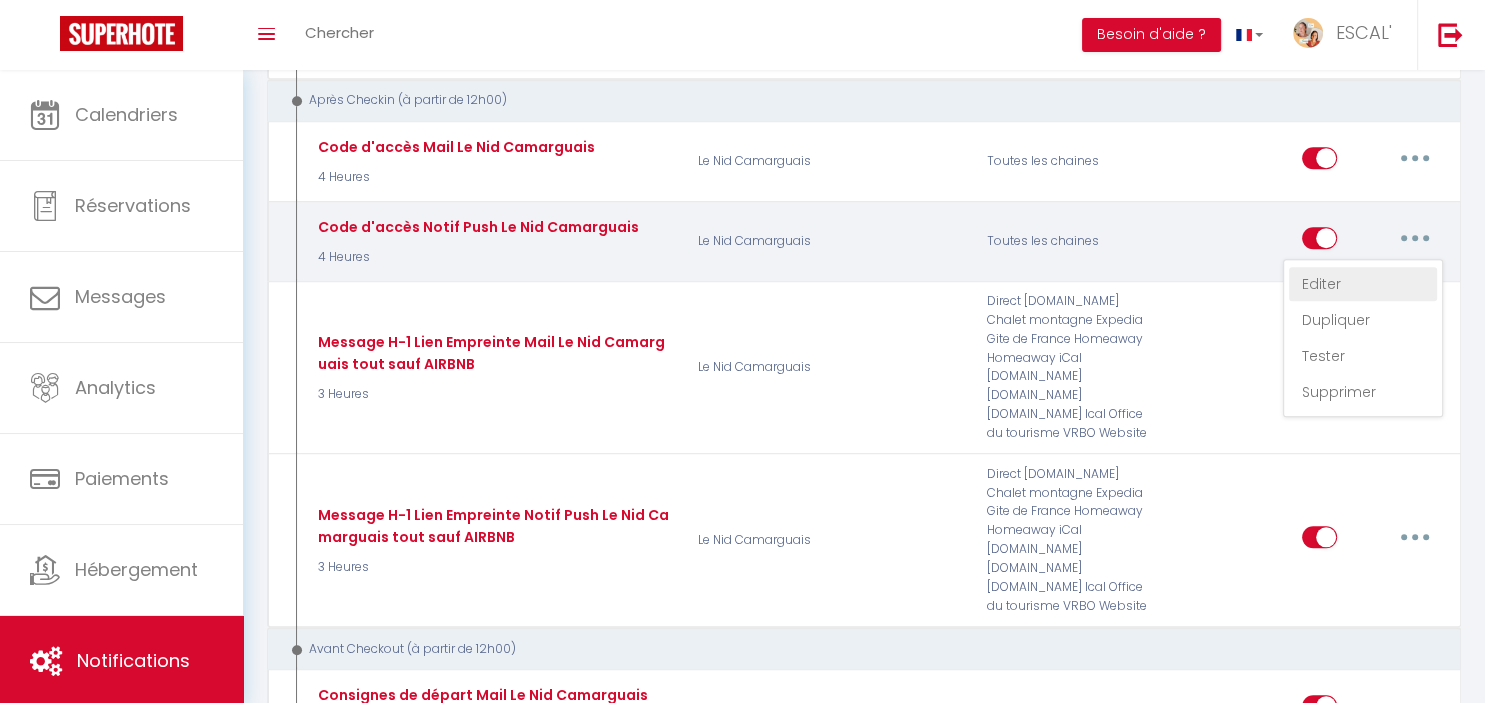 type on "Code d'accès Notif Push Le Nid Camarguais" 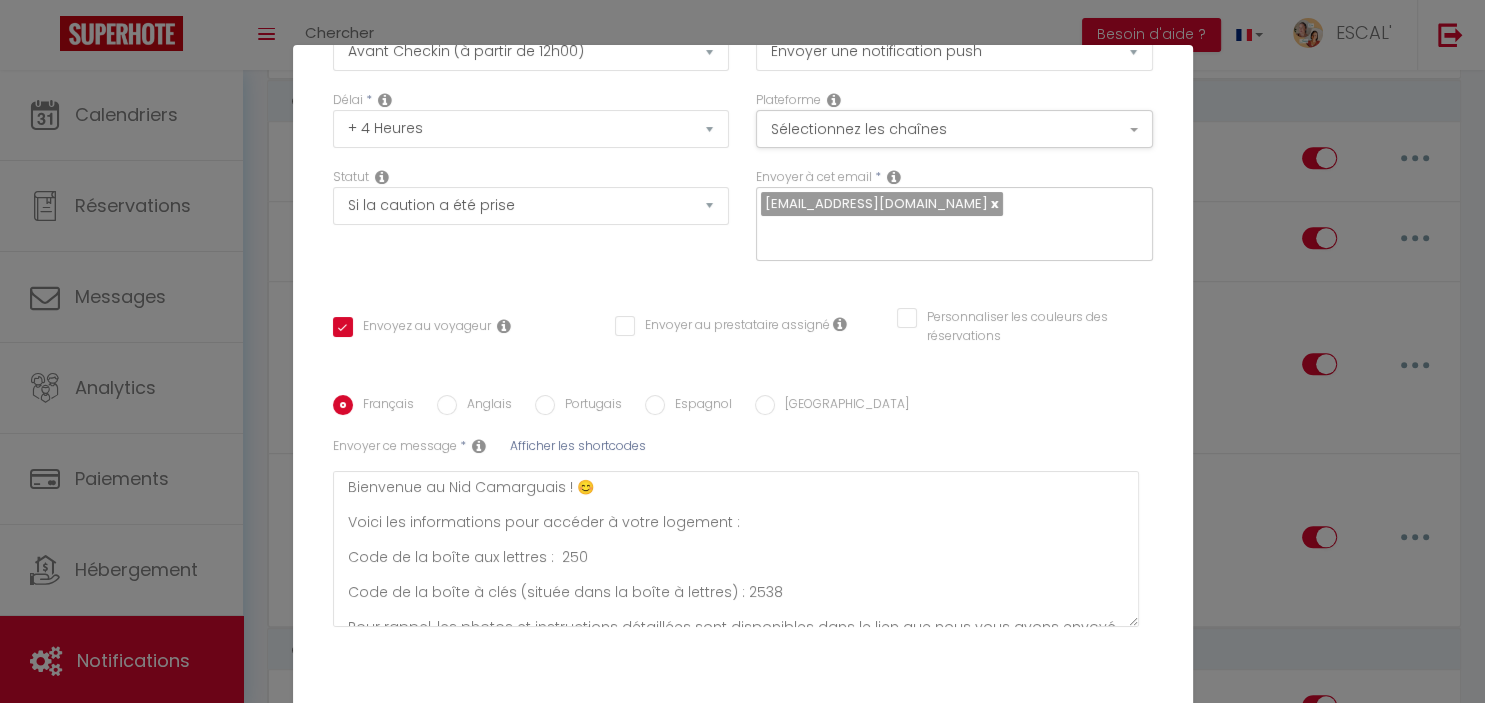 scroll, scrollTop: 242, scrollLeft: 0, axis: vertical 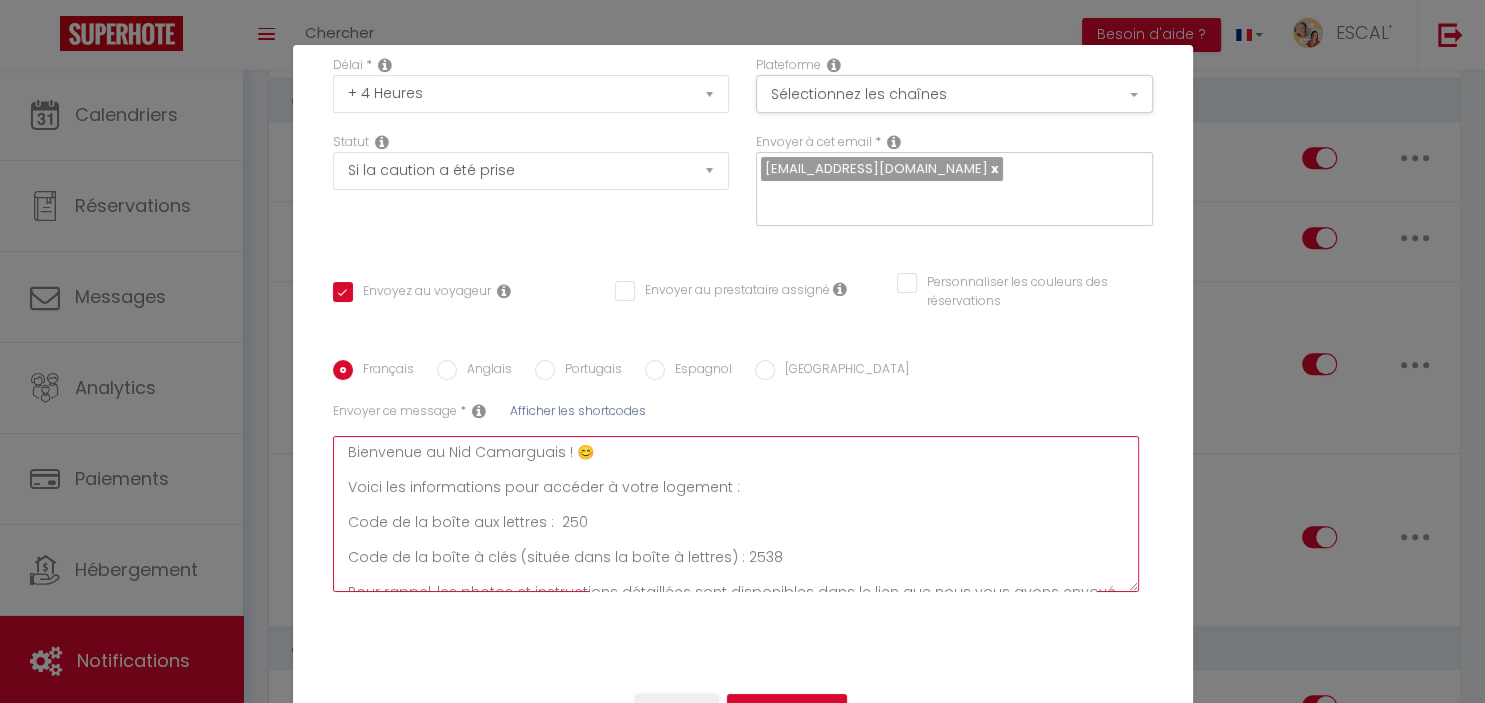 click on "Bienvenue au Nid Camarguais ! 😊​
Voici les informations pour accéder à votre logement :
Code de la boîte aux lettres :  250
Code de la boîte à clés (située dans la boîte à lettres) : 2538
Pour rappel, les photos et instructions détaillées sont disponibles dans le lien que nous vous avons envoyé précédemment 😉
Nous vous souhaitons un excellent séjour et espérons que vous vous sentirez ici chez vous !
✨Eva & [PERSON_NAME]✨
🗝Conciergerie ESCAL’HARMONIE🗝​" at bounding box center (736, 514) 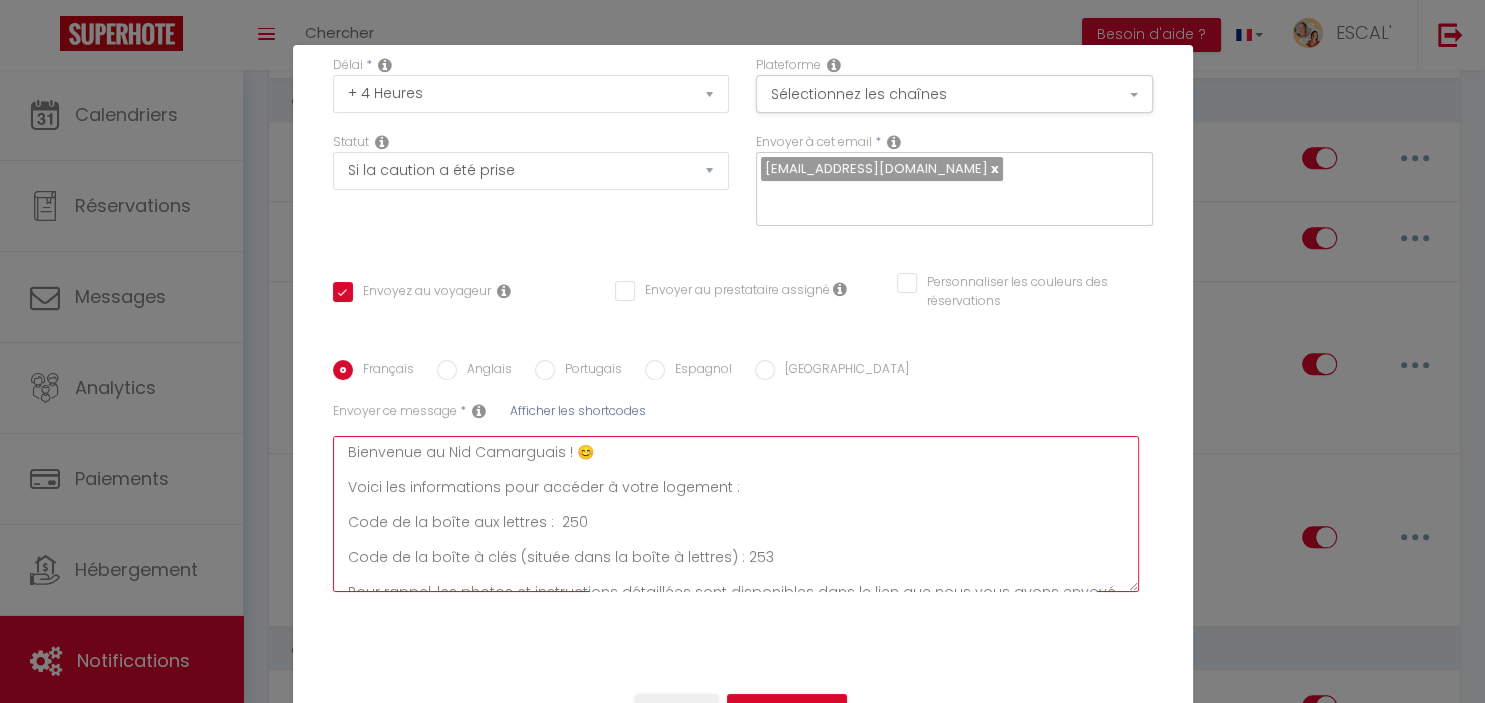 type on "Bienvenue au Nid Camarguais ! 😊​
Voici les informations pour accéder à votre logement :
Code de la boîte aux lettres :  250
Code de la boîte à clés (située dans la boîte à lettres) : 25
Pour rappel, les photos et instructions détaillées sont disponibles dans le lien que nous vous avons envoyé précédemment 😉
Nous vous souhaitons un excellent séjour et espérons que vous vous sentirez ici chez vous !
✨Eva & [PERSON_NAME]✨
🗝Conciergerie ESCAL’HARMONIE🗝​" 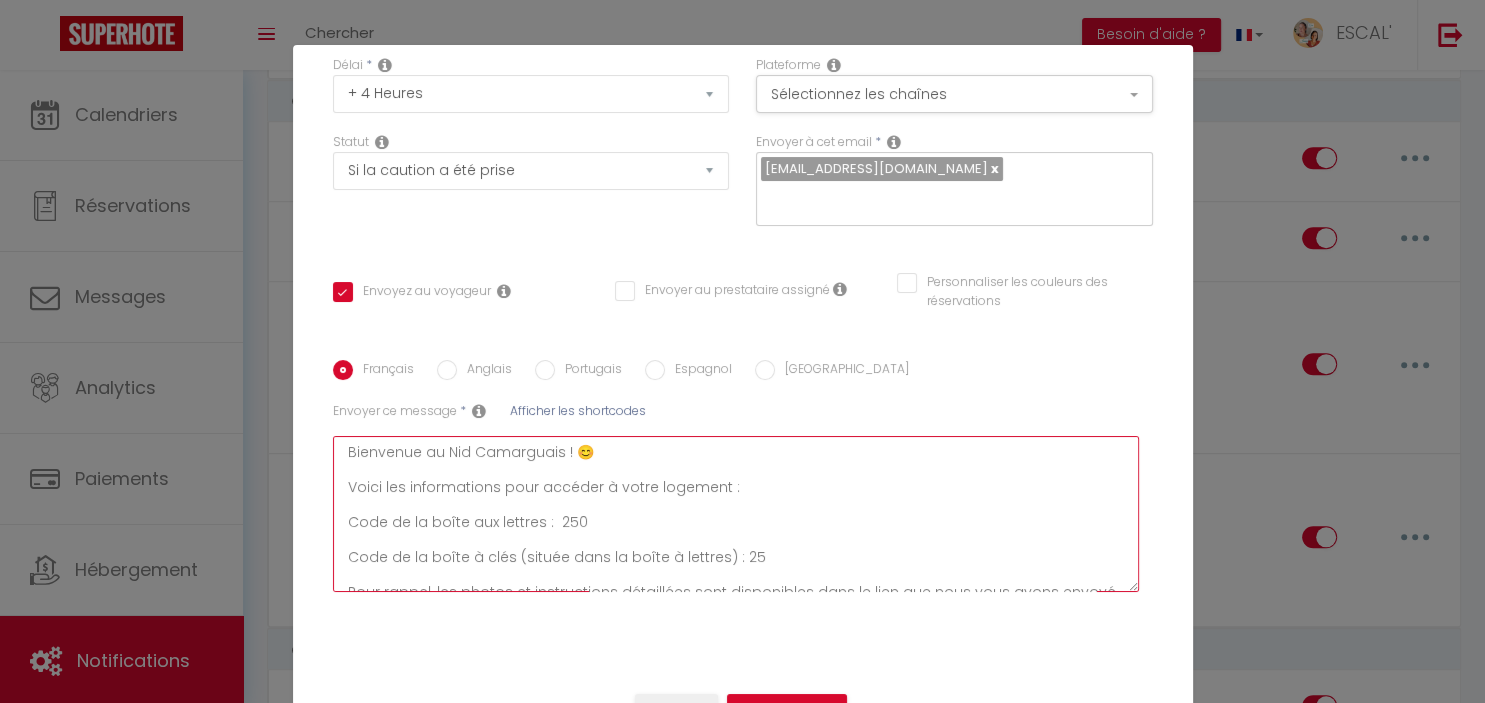 checkbox on "true" 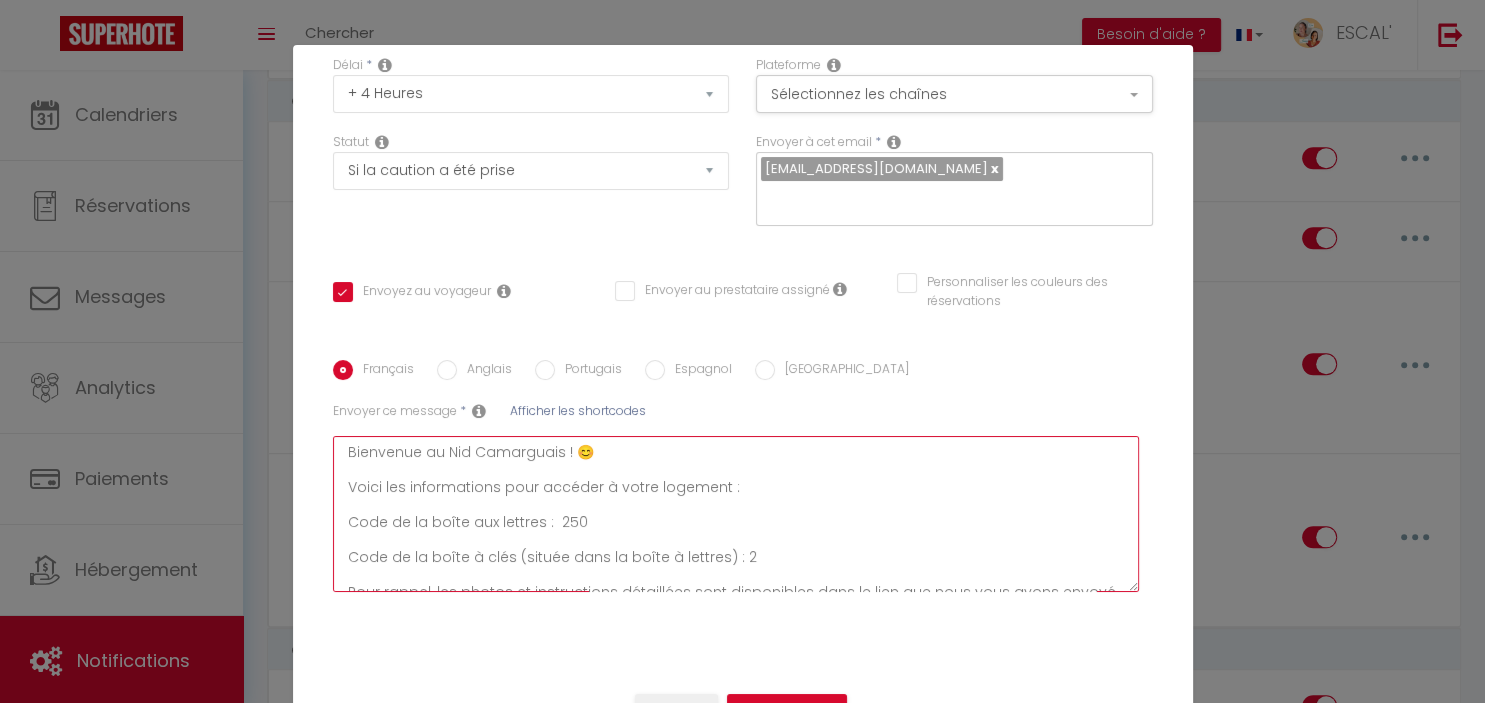 type on "Bienvenue au Nid Camarguais ! 😊​
Voici les informations pour accéder à votre logement :
Code de la boîte aux lettres :  250
Code de la boîte à clés (située dans la boîte à lettres) :
Pour rappel, les photos et instructions détaillées sont disponibles dans le lien que nous vous avons envoyé précédemment 😉
Nous vous souhaitons un excellent séjour et espérons que vous vous sentirez ici chez vous !
✨Eva & [PERSON_NAME]✨
🗝Conciergerie ESCAL’HARMONIE🗝​" 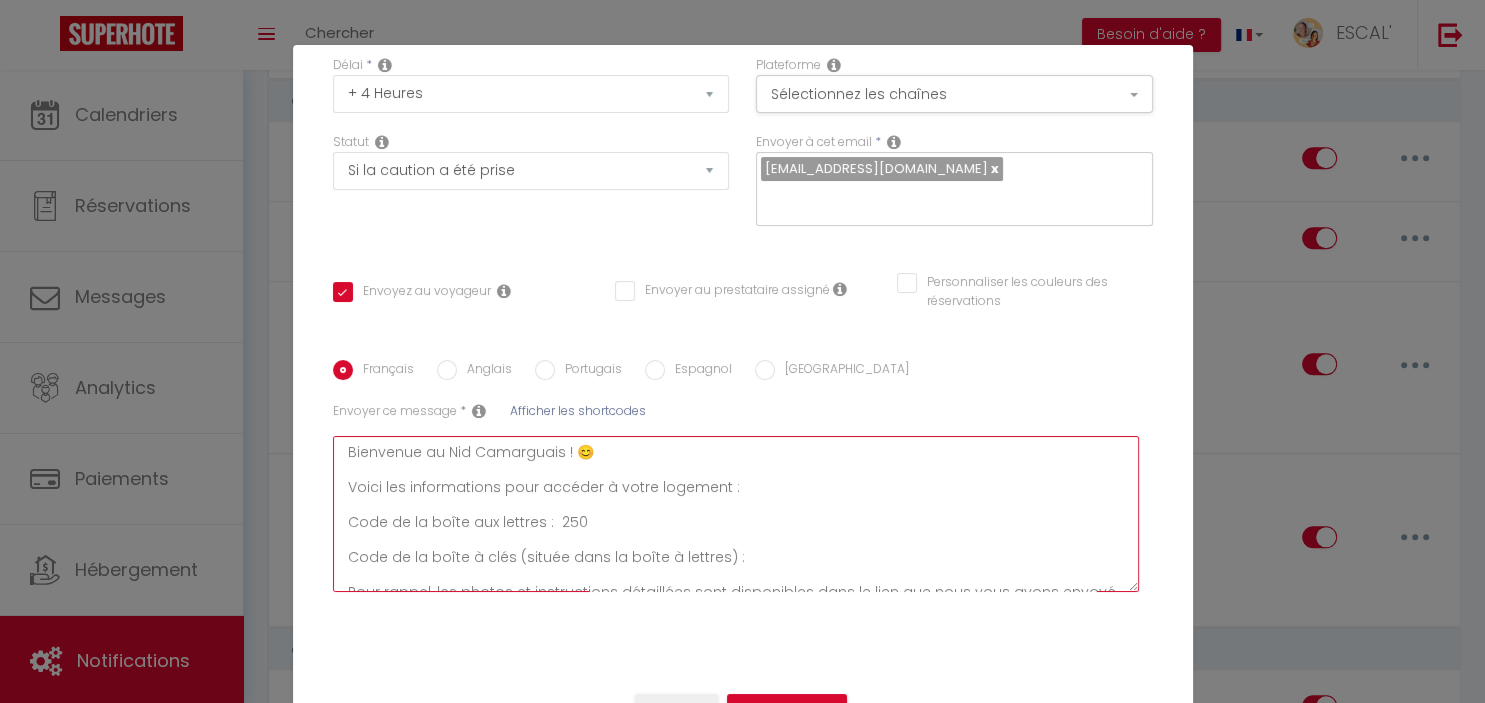 checkbox on "true" 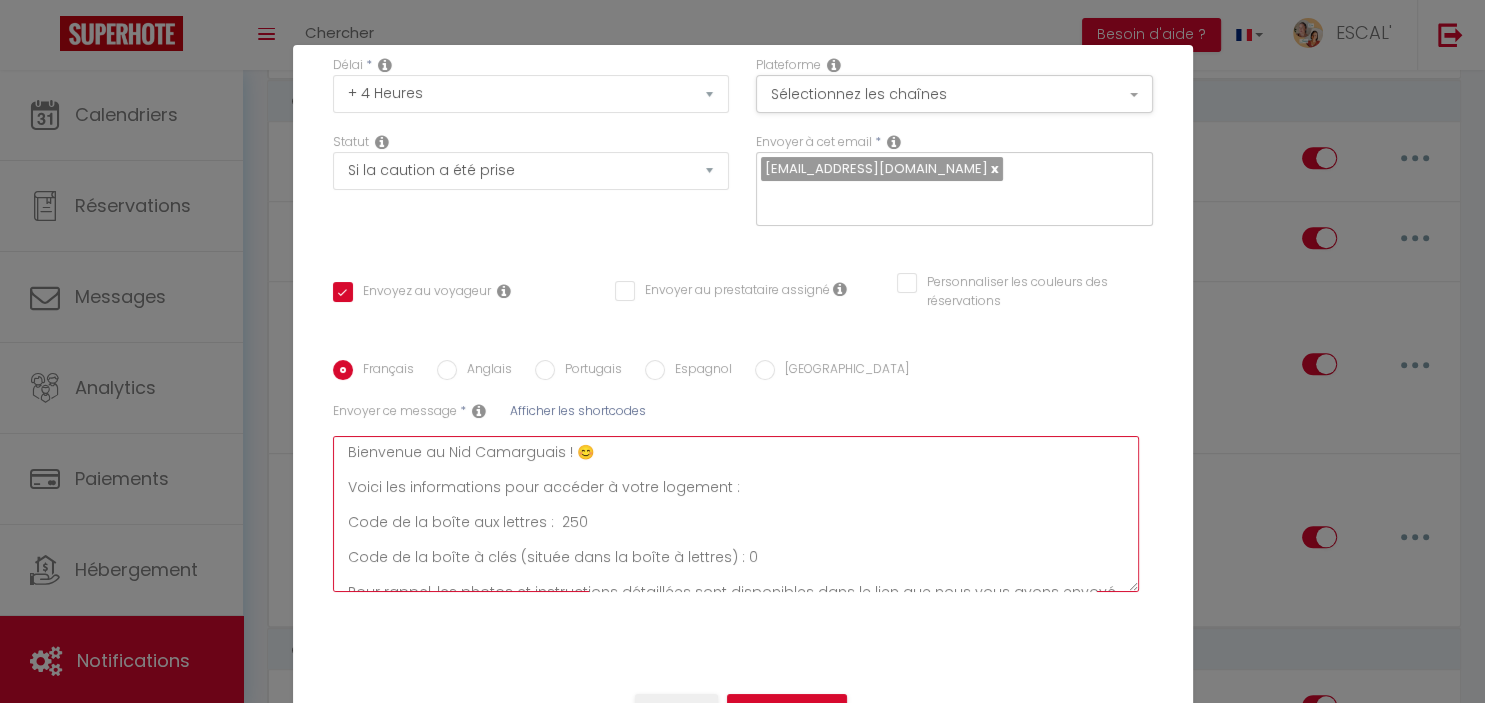 checkbox on "true" 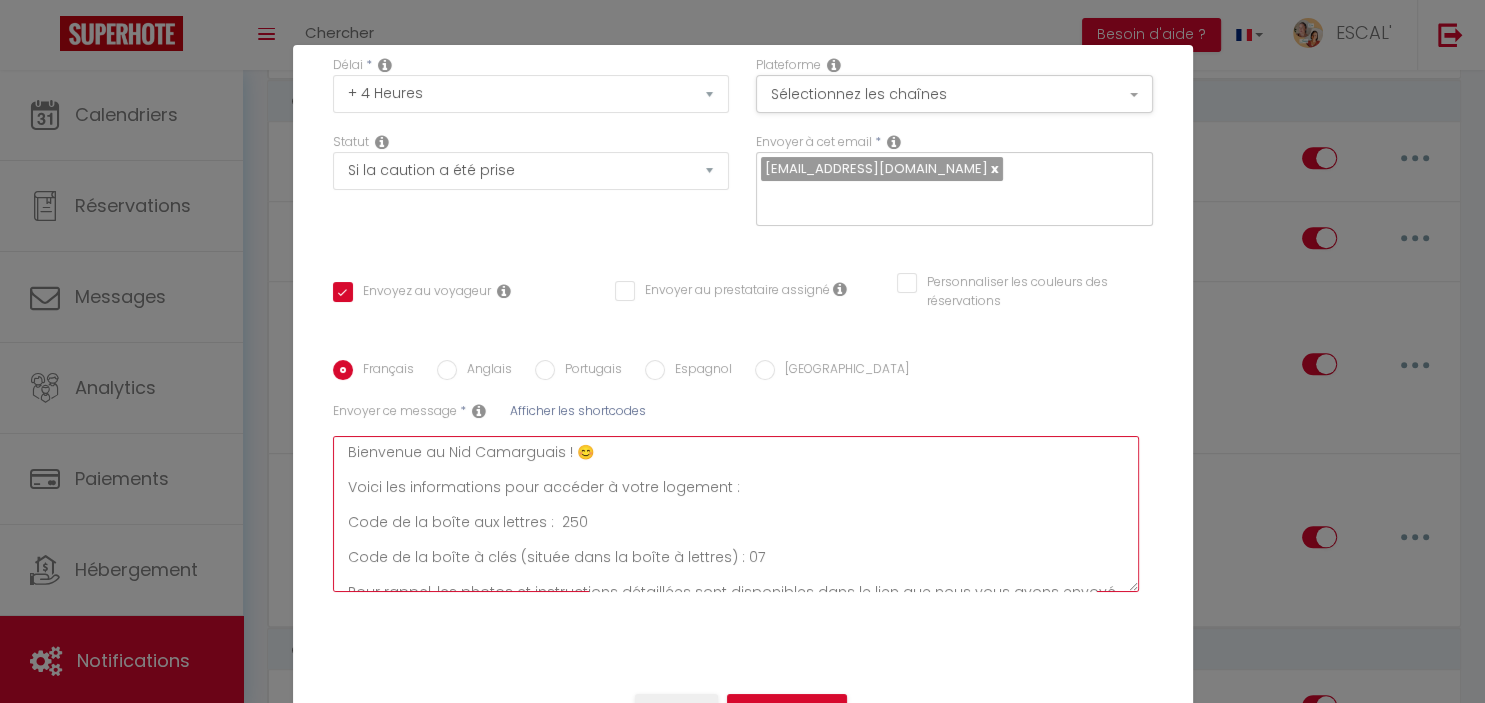 checkbox on "true" 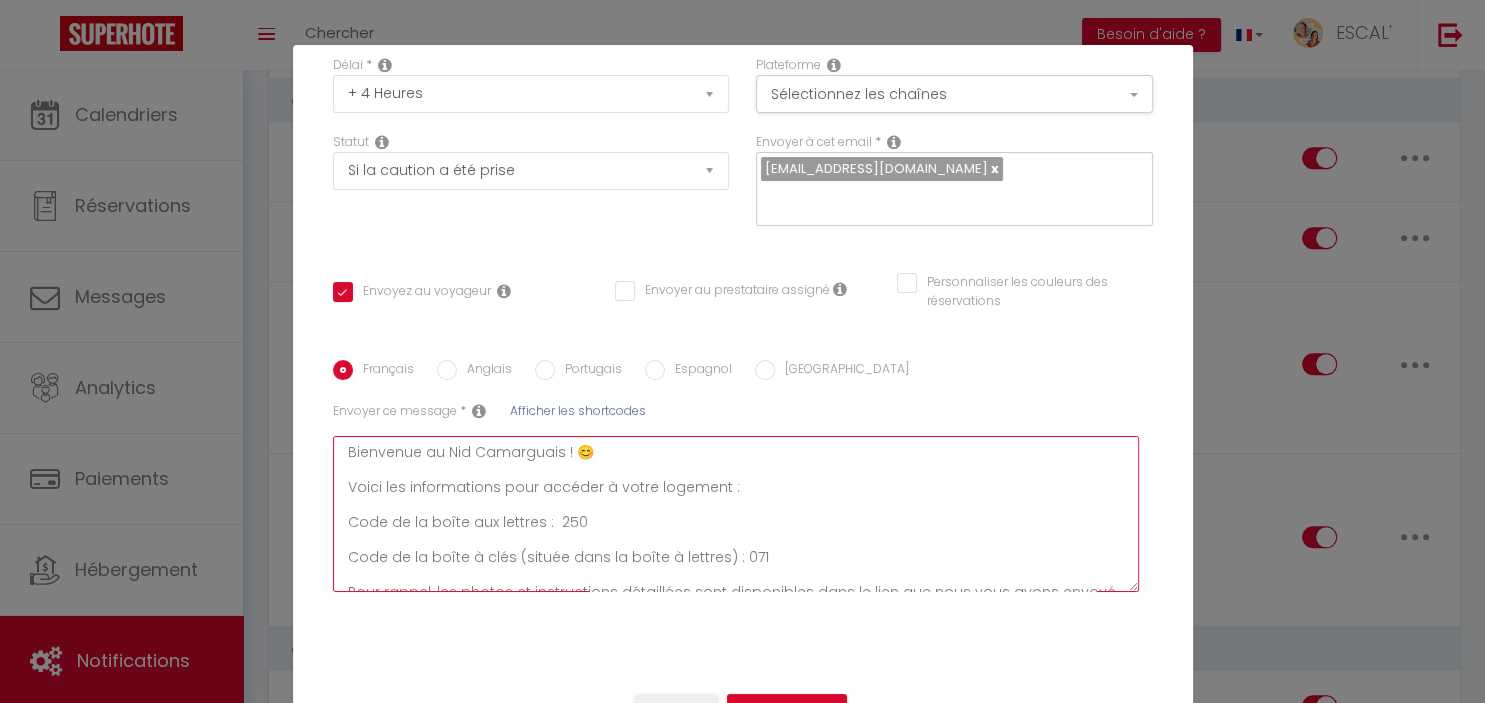checkbox on "true" 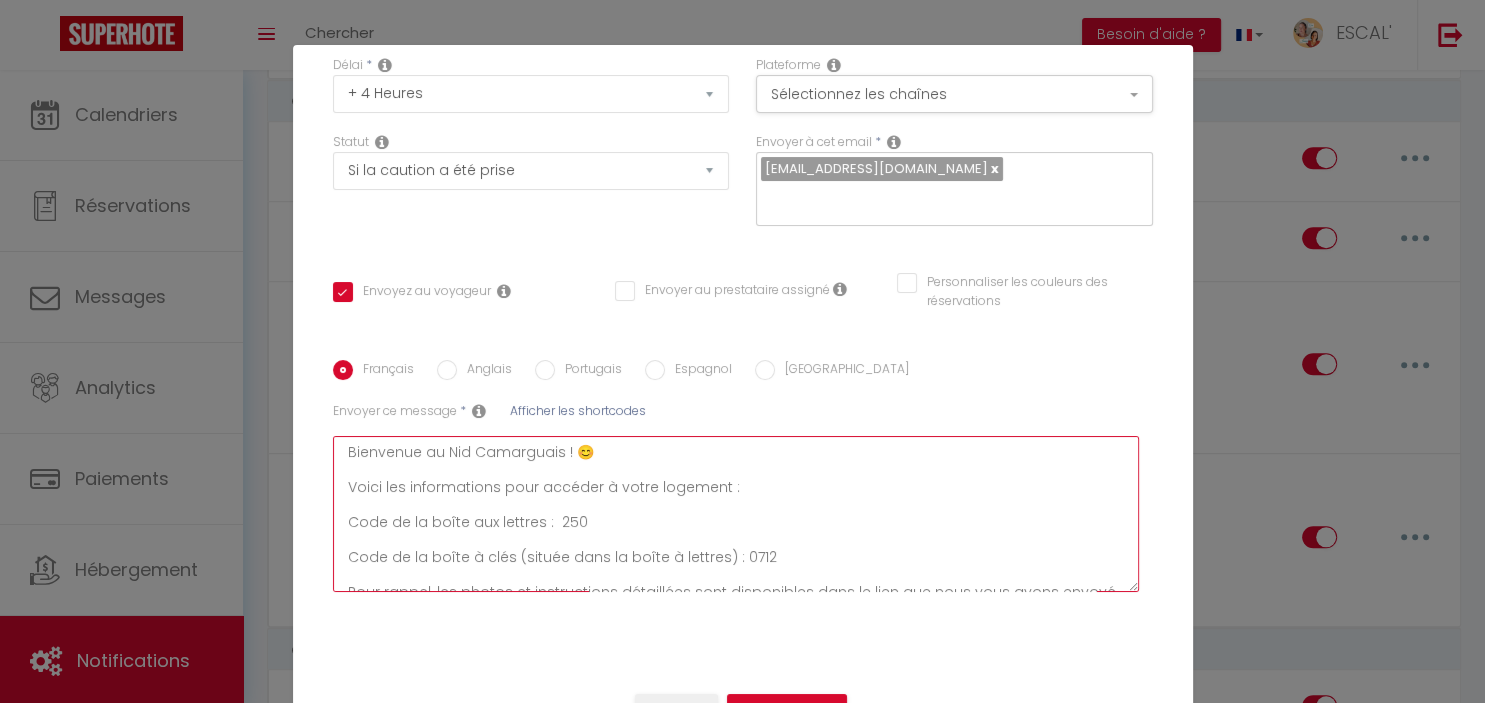 checkbox on "true" 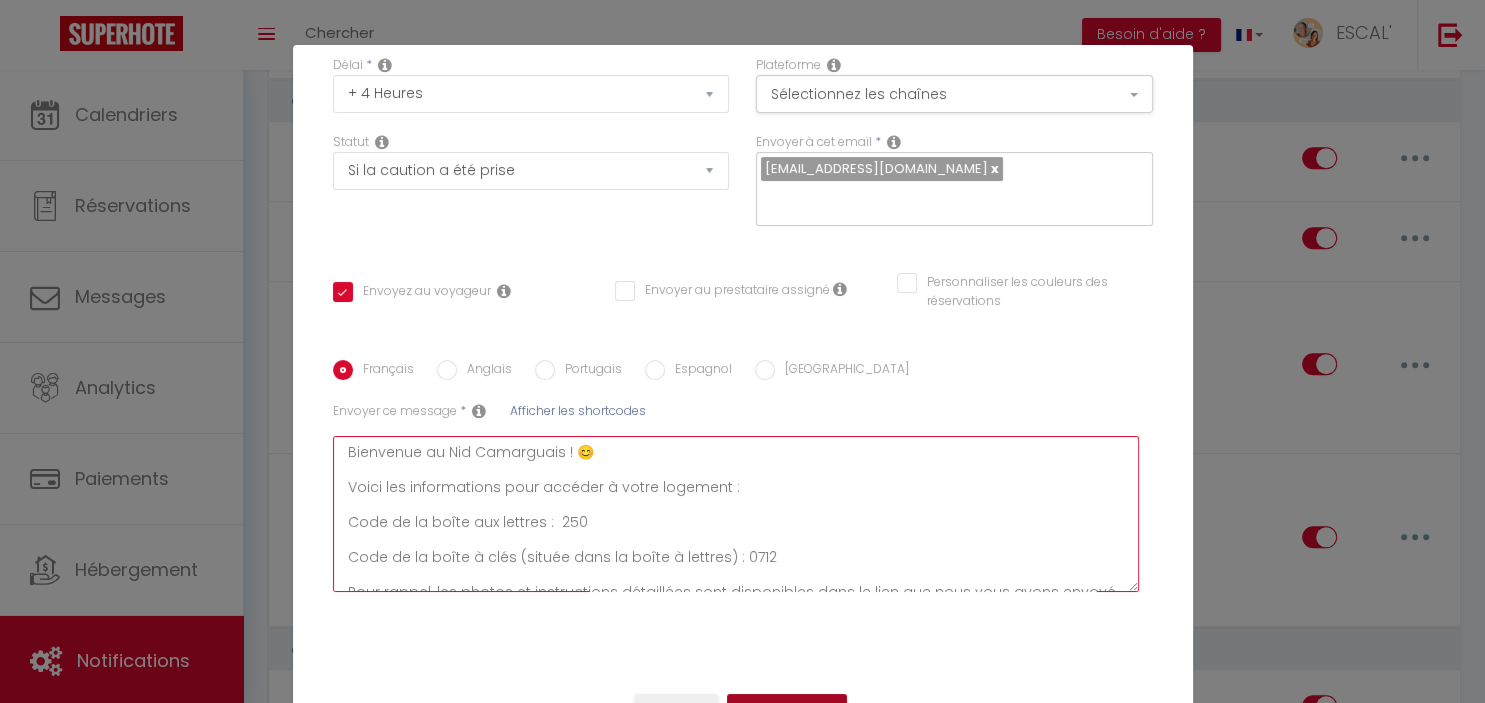 type on "Bienvenue au Nid Camarguais ! 😊​
Voici les informations pour accéder à votre logement :
Code de la boîte aux lettres :  250
Code de la boîte à clés (située dans la boîte à lettres) : 0712
Pour rappel, les photos et instructions détaillées sont disponibles dans le lien que nous vous avons envoyé précédemment 😉
Nous vous souhaitons un excellent séjour et espérons que vous vous sentirez ici chez vous !
✨Eva & [PERSON_NAME]✨
🗝Conciergerie ESCAL’HARMONIE🗝​" 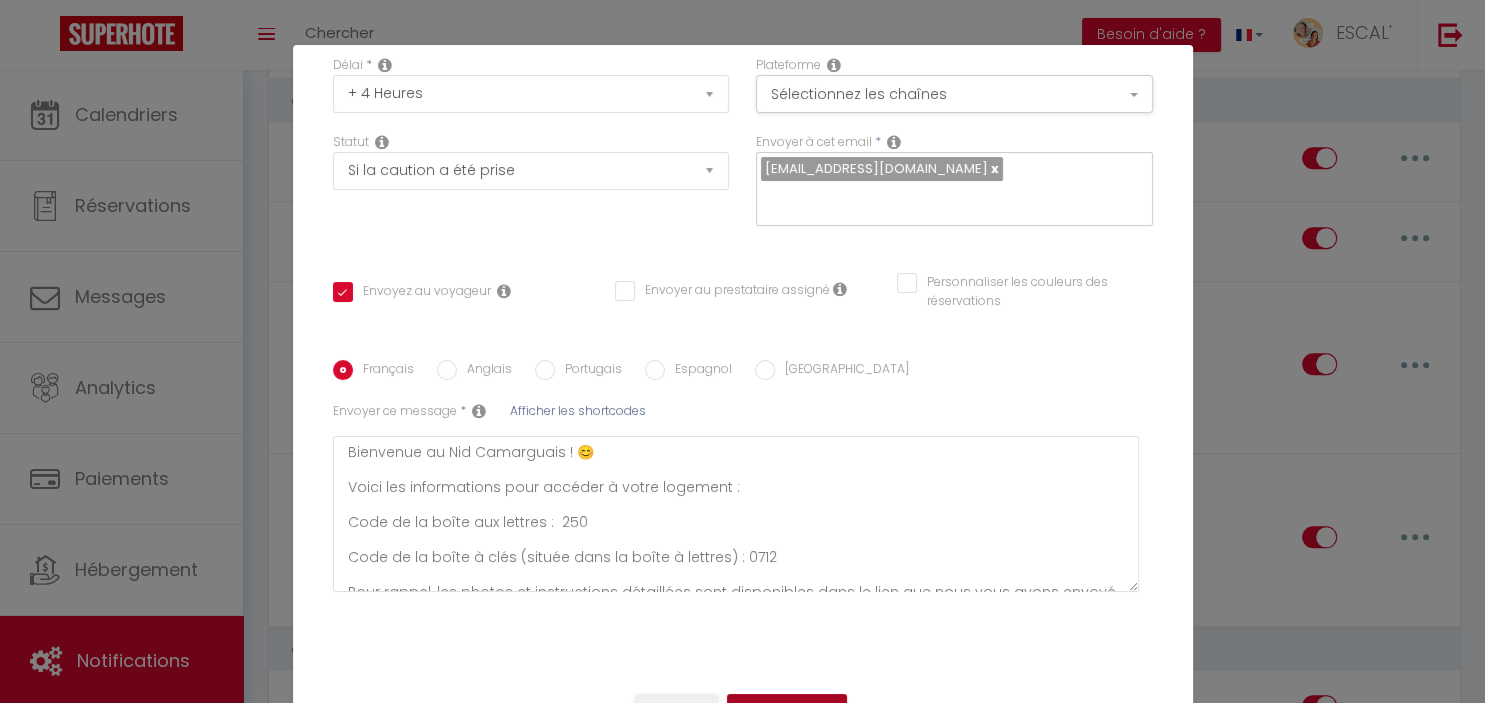 click on "Mettre à jour" at bounding box center [787, 711] 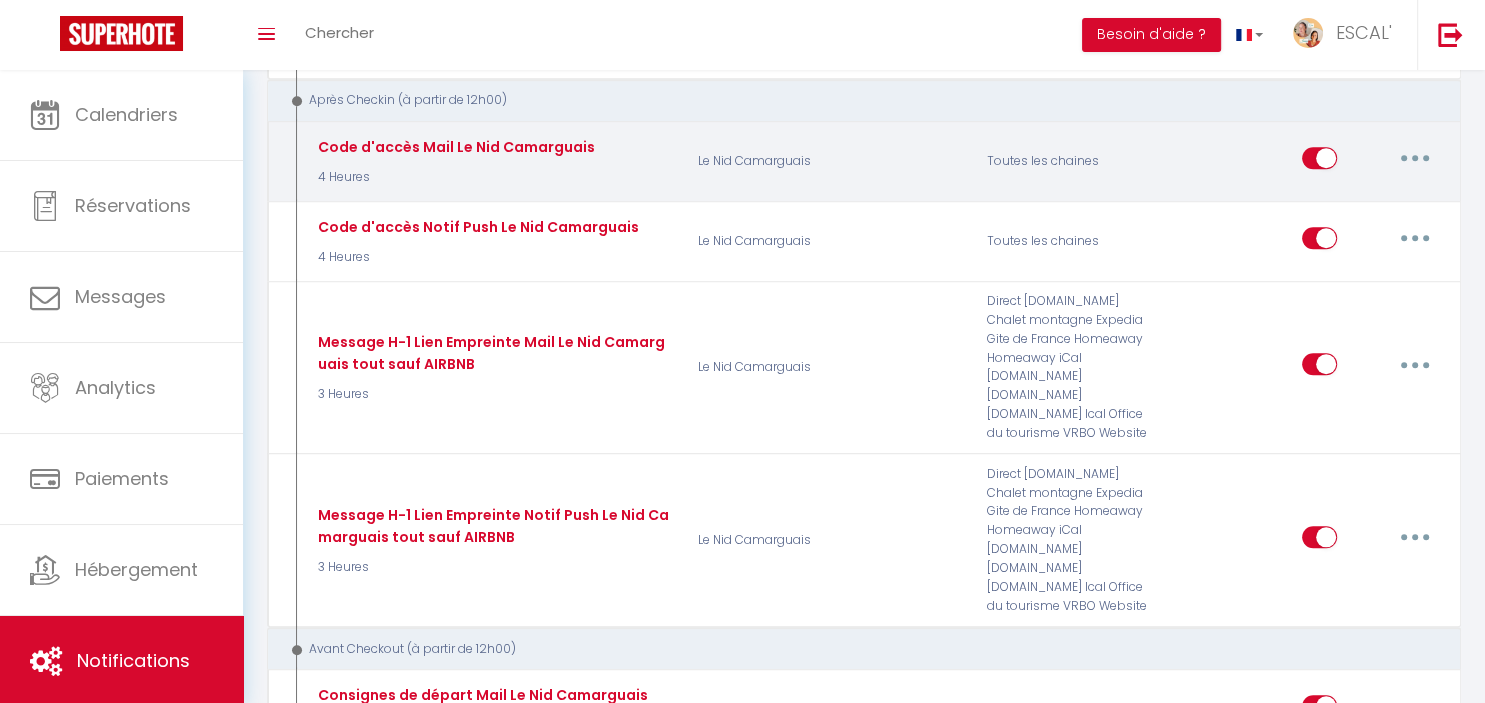 click at bounding box center [1415, 158] 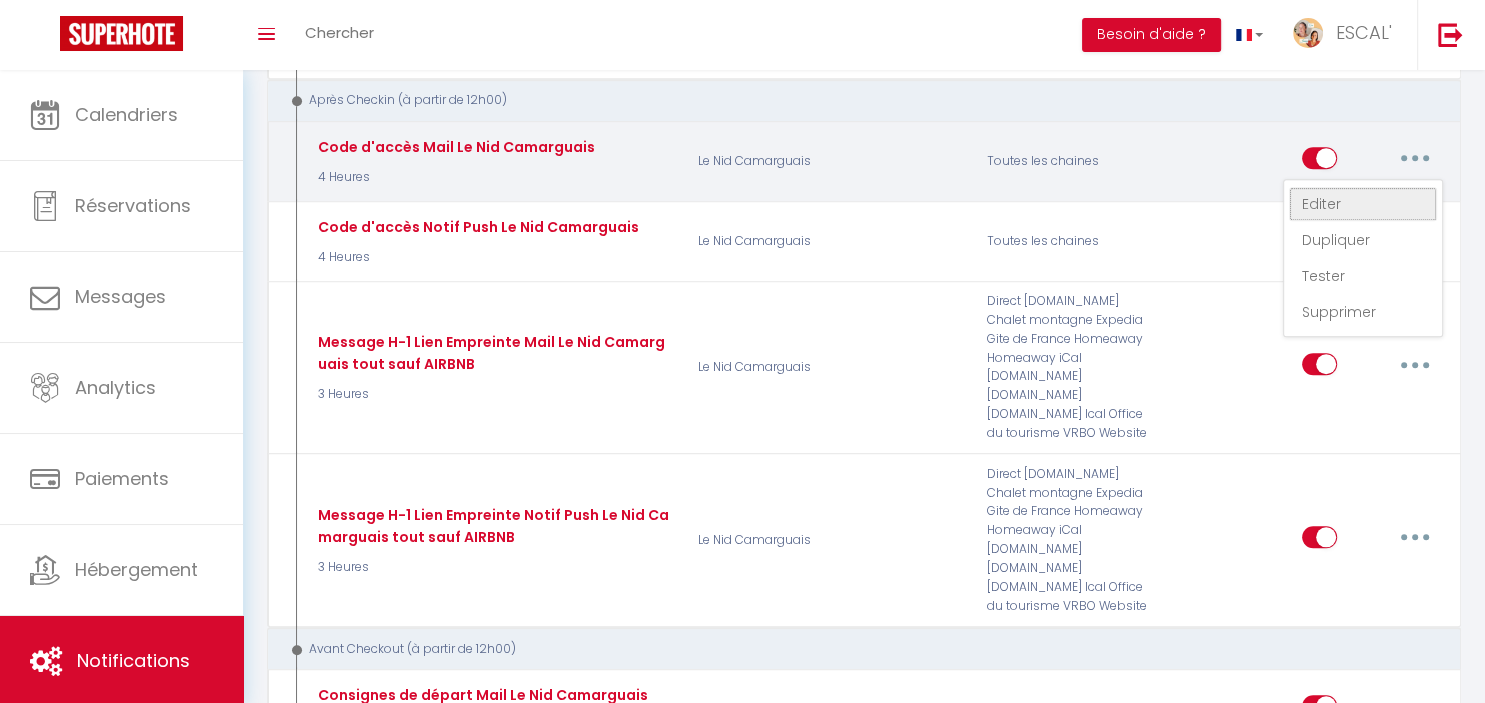 click on "Editer" at bounding box center [1363, 204] 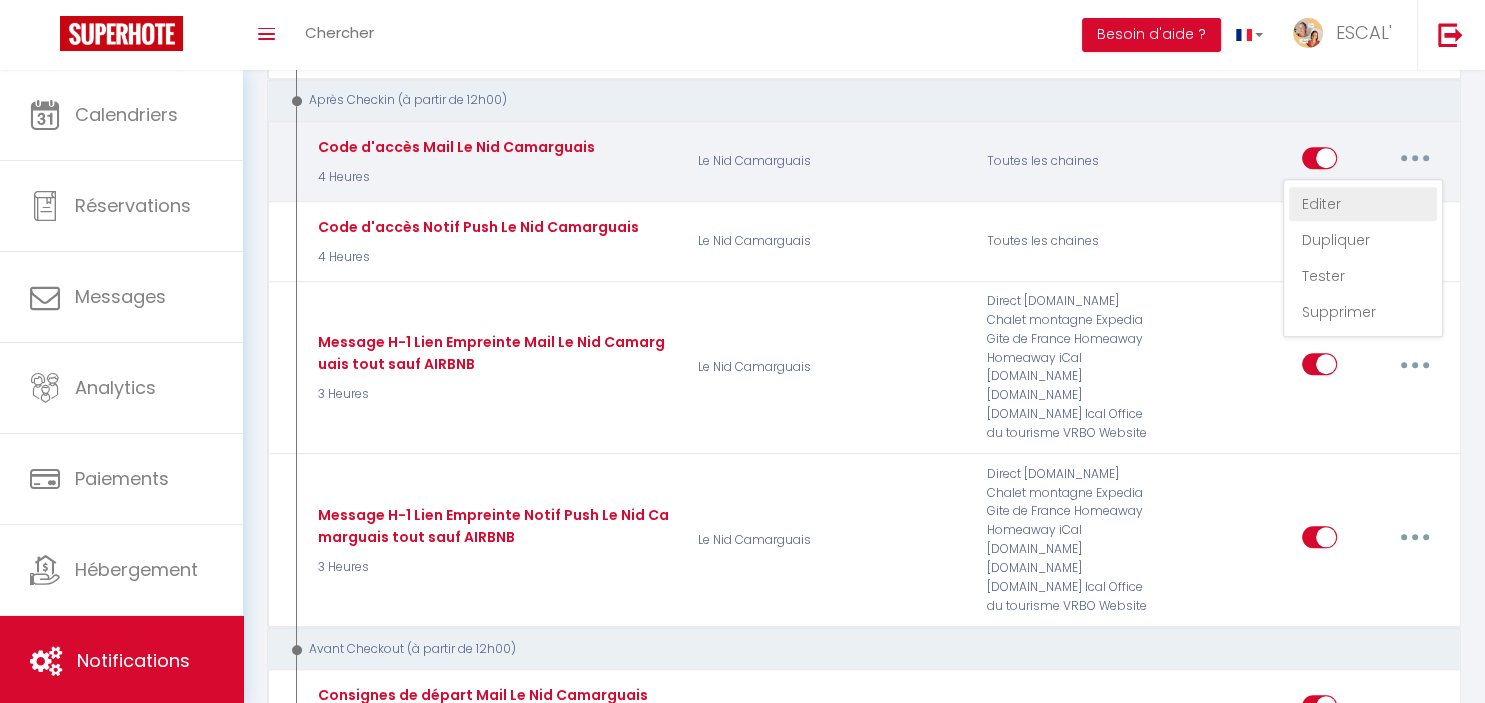 type on "Code d'accès Mail Le Nid Camarguais" 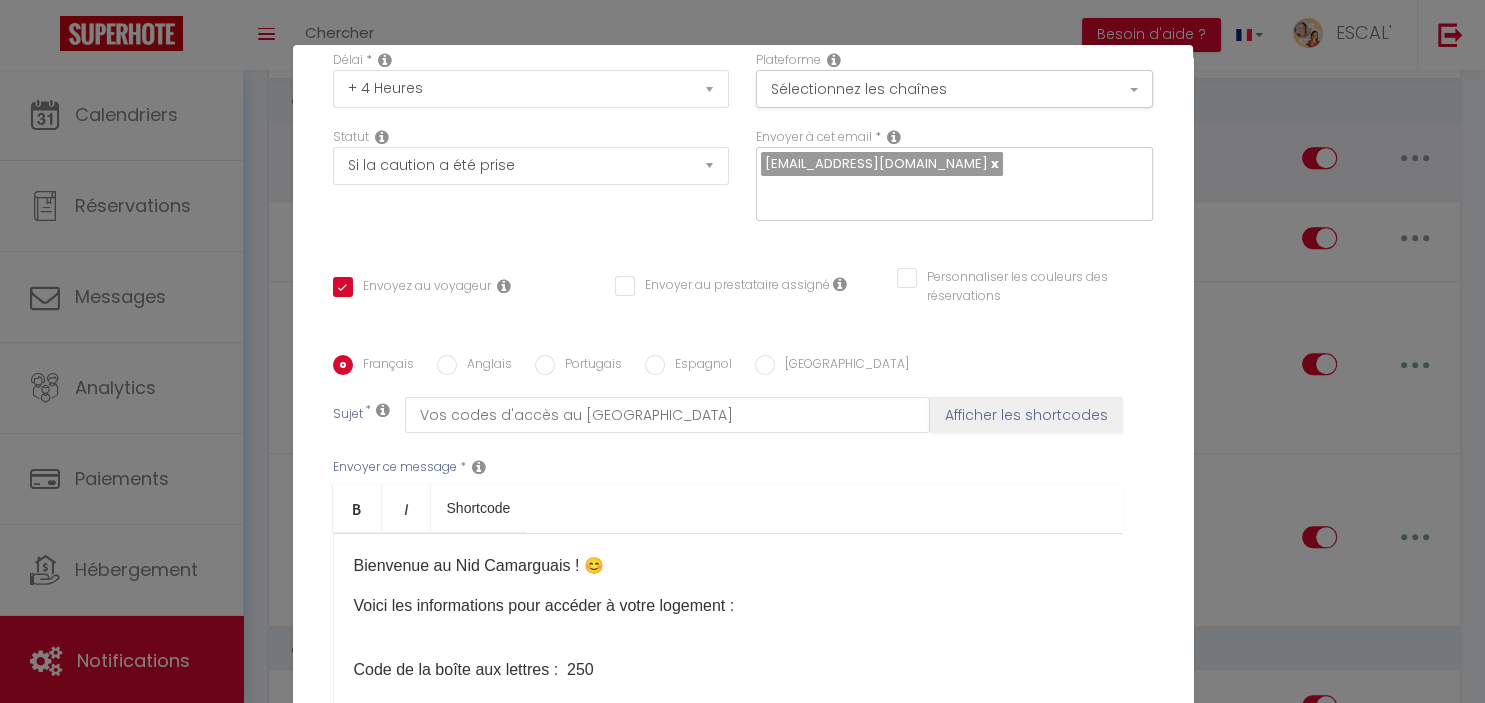 scroll, scrollTop: 242, scrollLeft: 0, axis: vertical 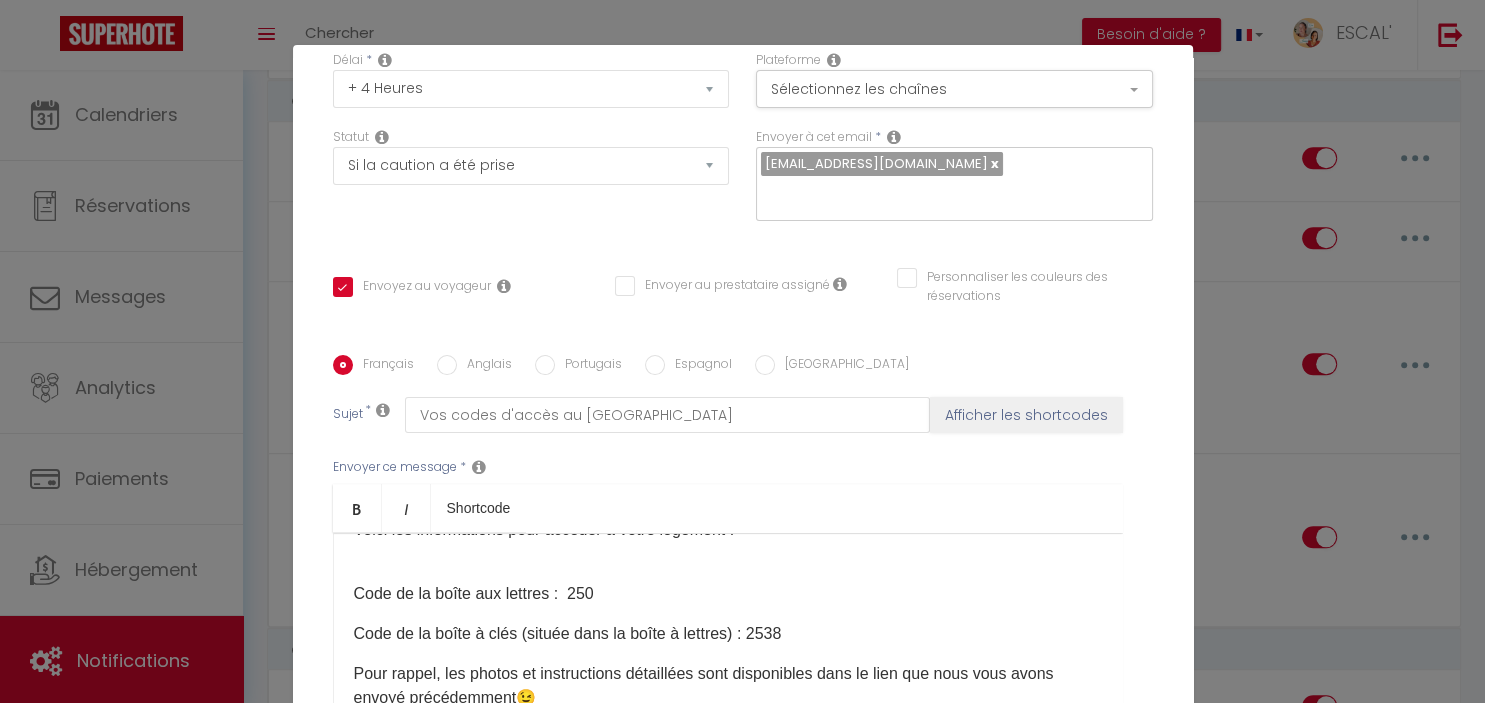 click on "Code de la boîte à clés (située dans la boîte à lettres) : 2538" at bounding box center [728, 634] 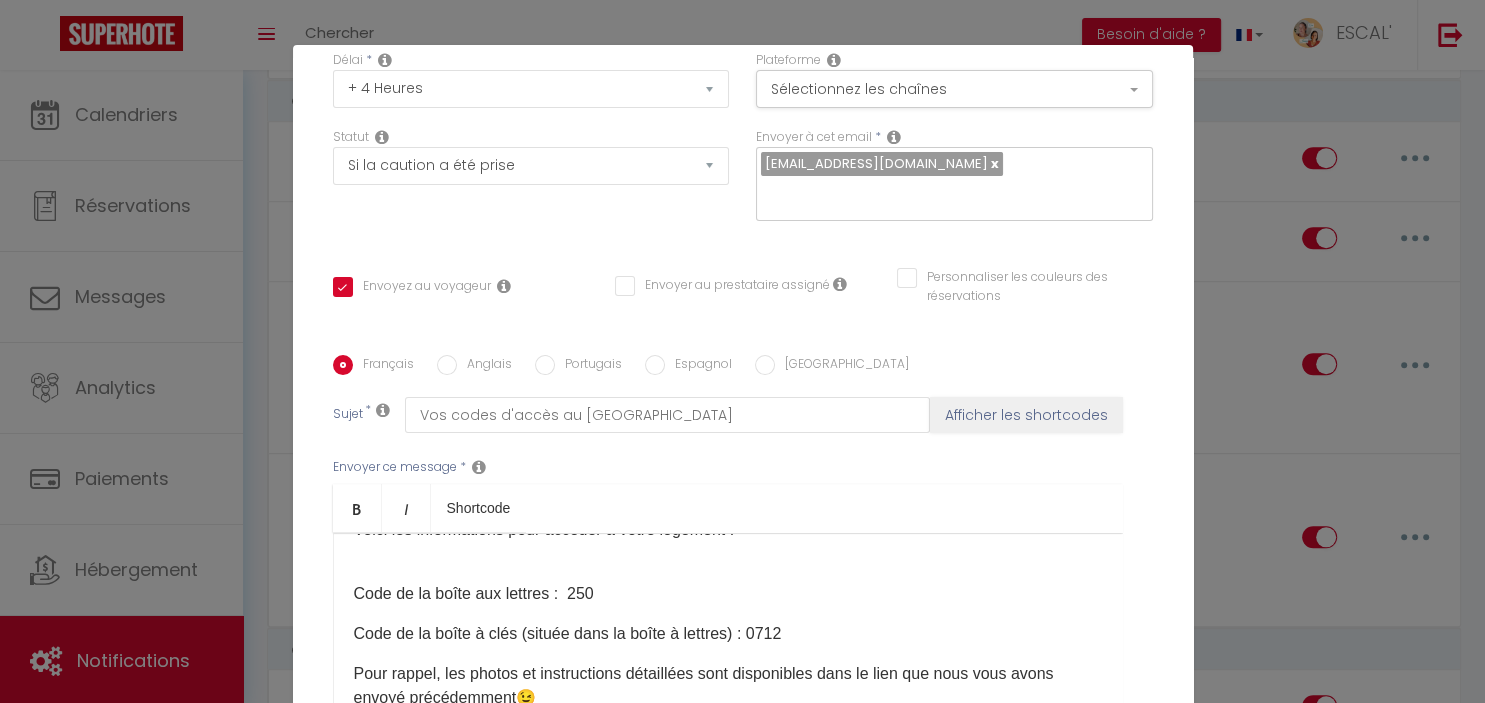 scroll, scrollTop: 254, scrollLeft: 0, axis: vertical 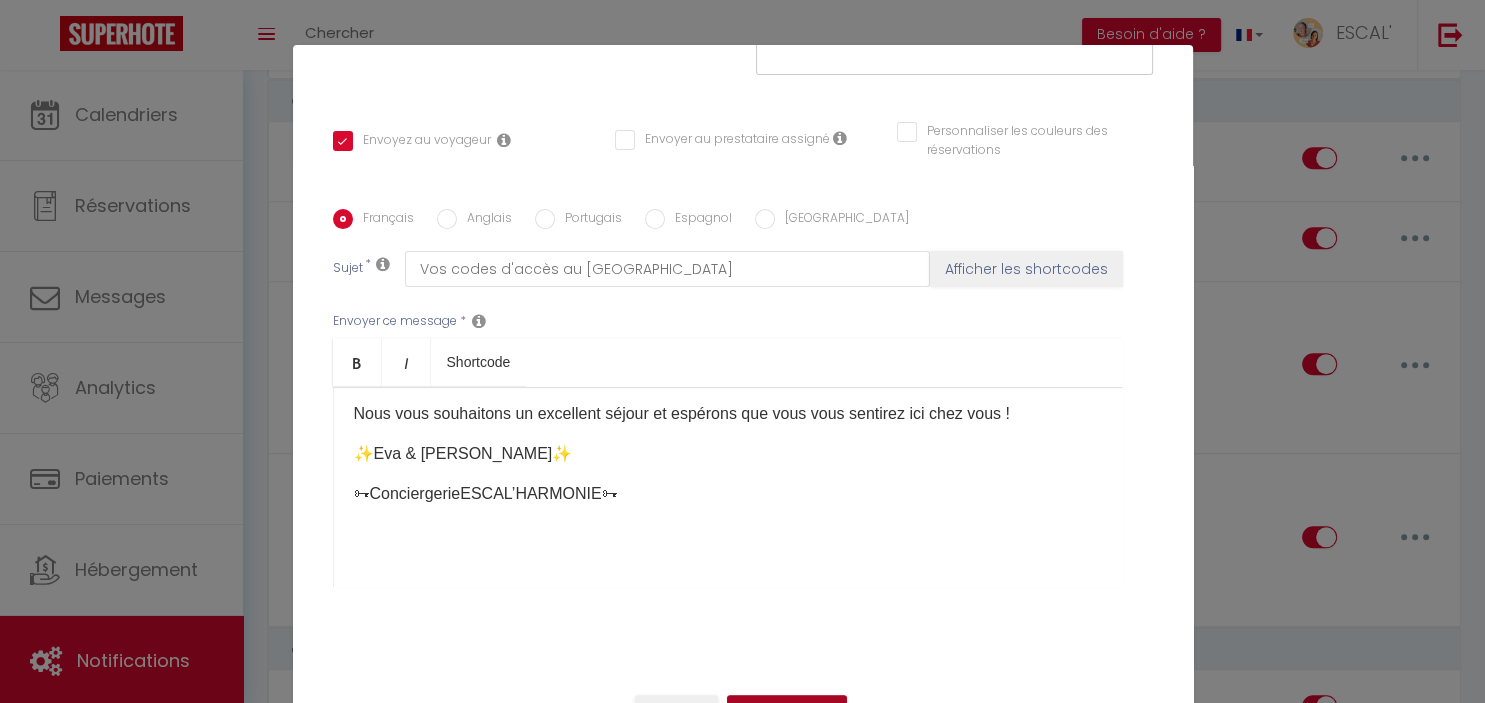 click on "Mettre à jour" at bounding box center [787, 712] 